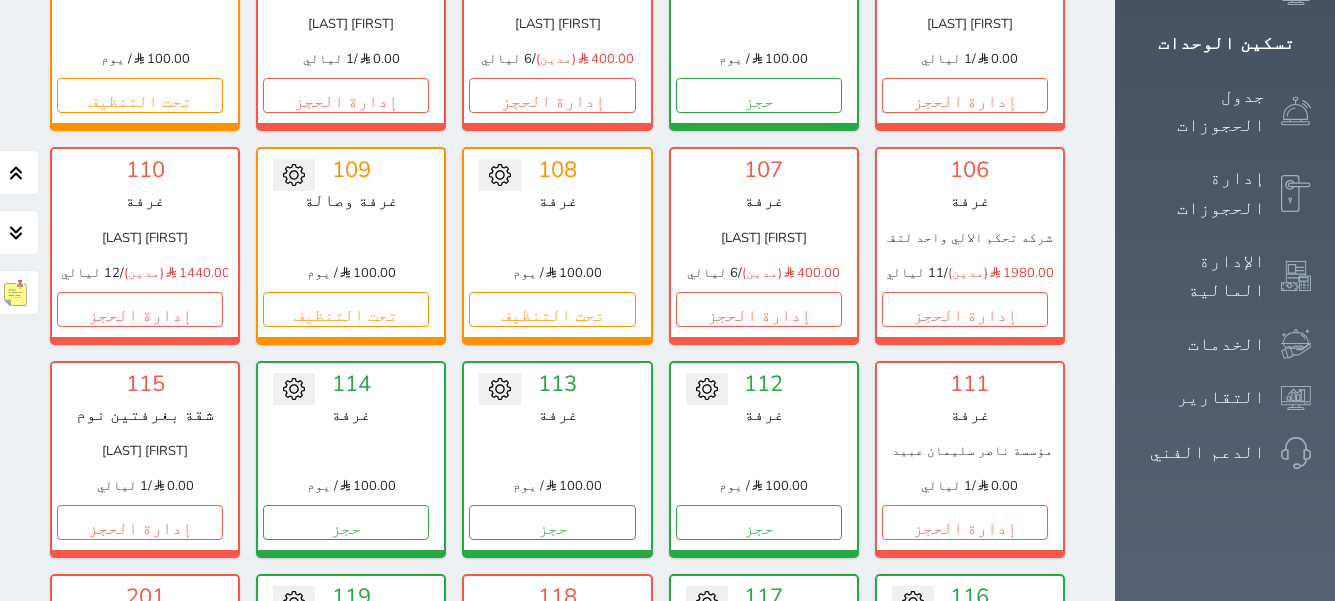 scroll, scrollTop: 78, scrollLeft: 0, axis: vertical 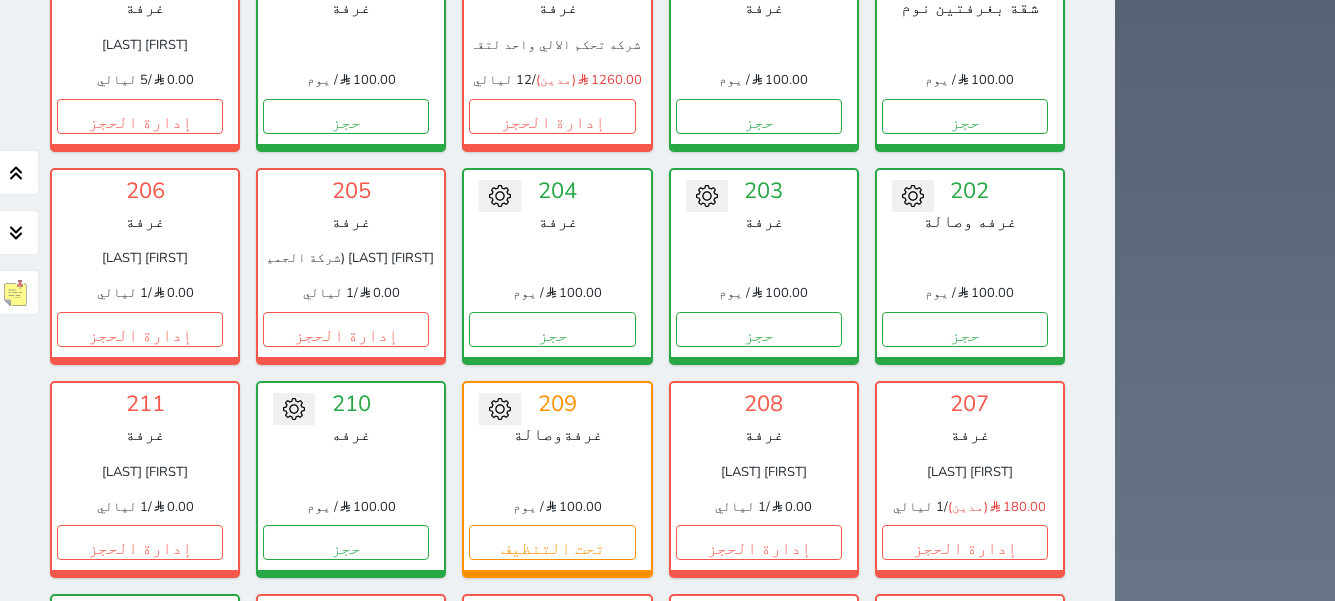 click on "حجز" at bounding box center (140, 756) 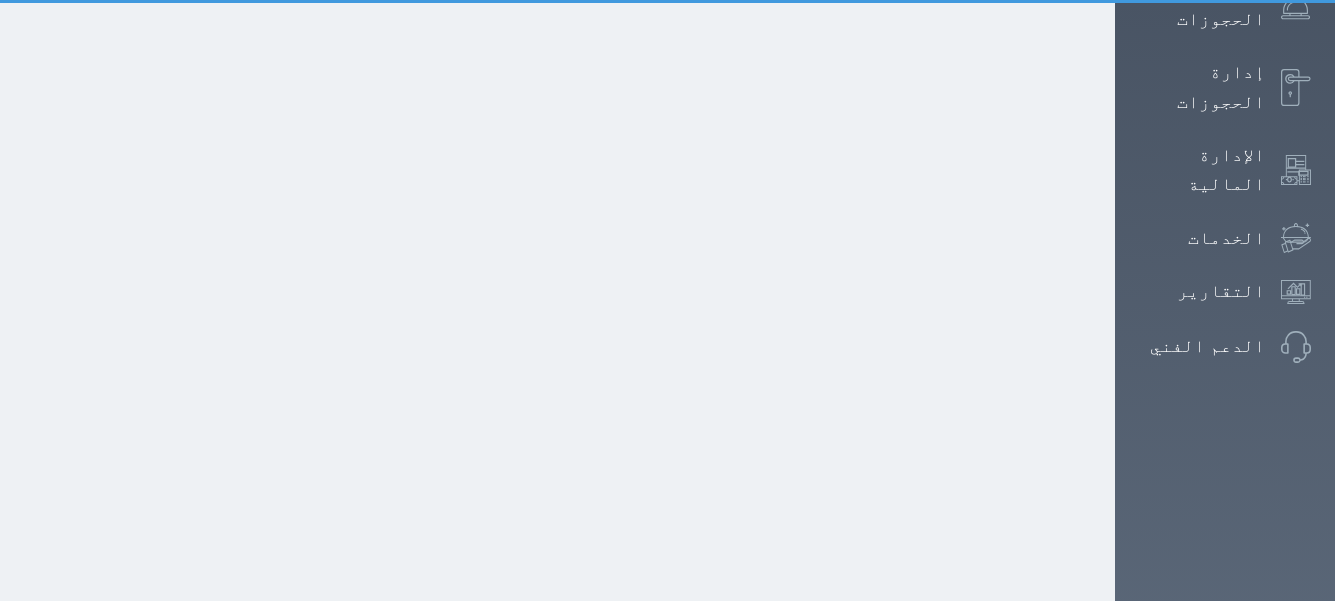 select on "1" 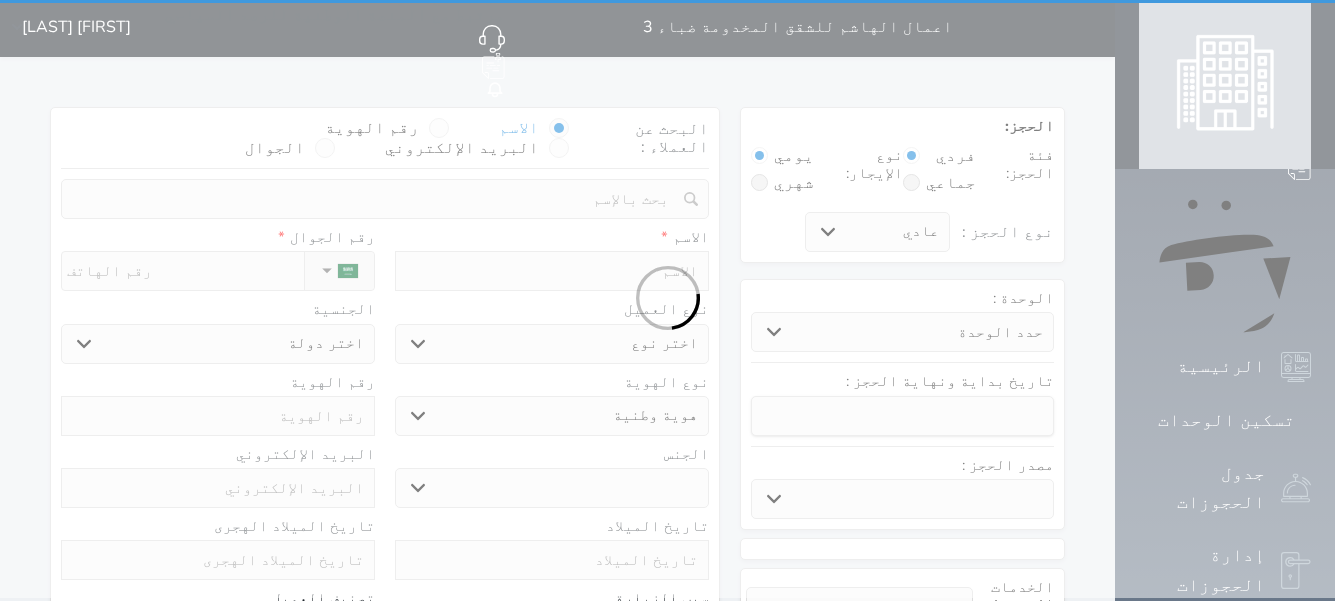 scroll, scrollTop: 0, scrollLeft: 0, axis: both 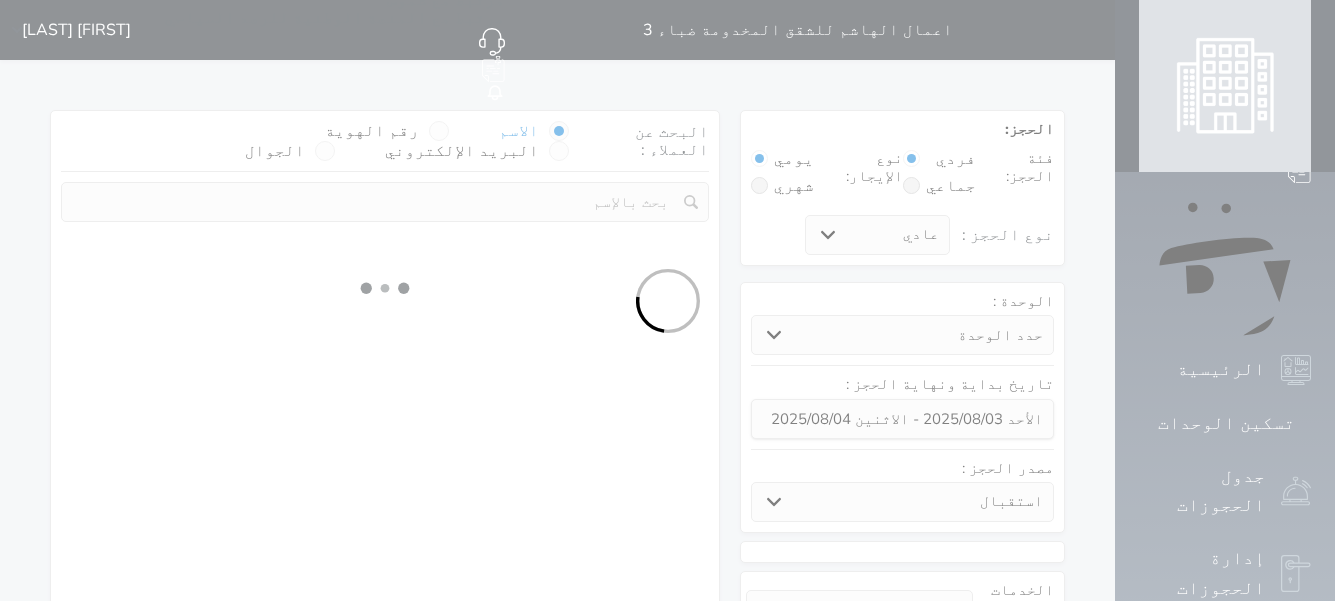 select 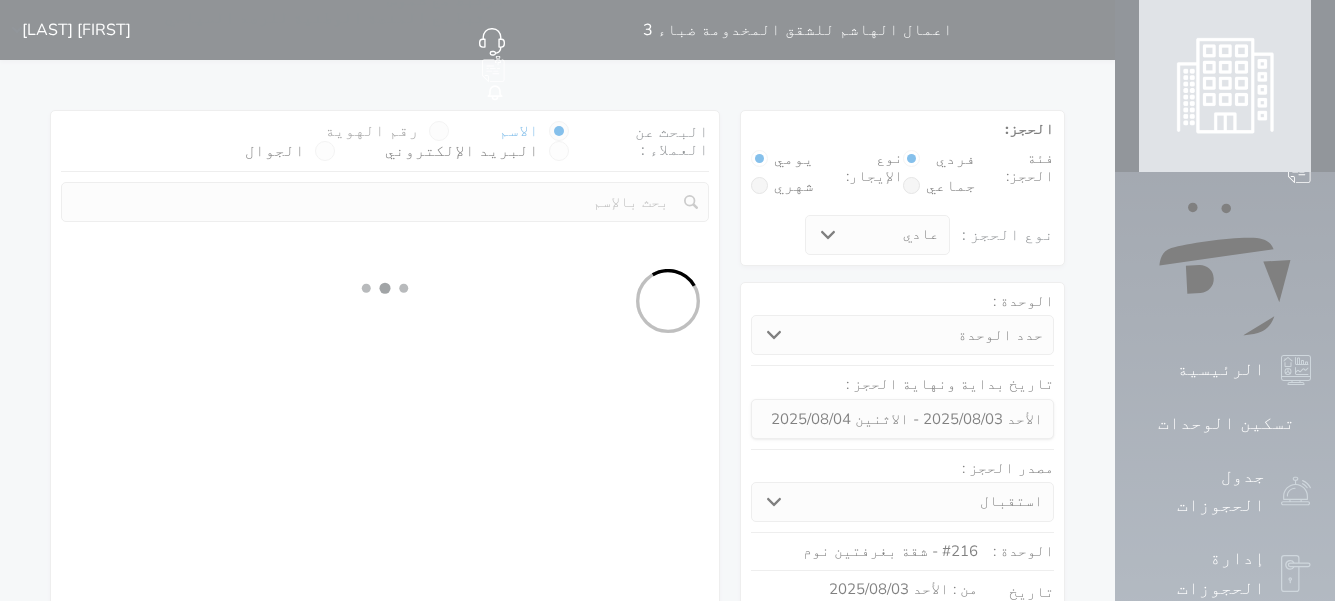 select on "1" 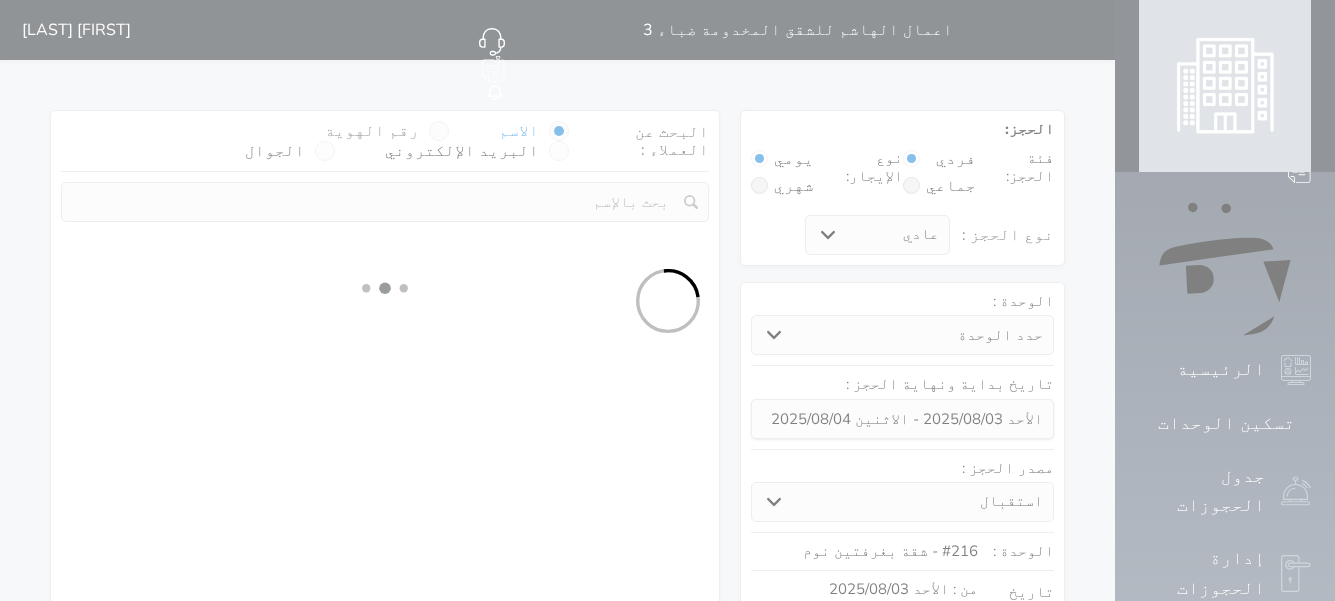 select on "113" 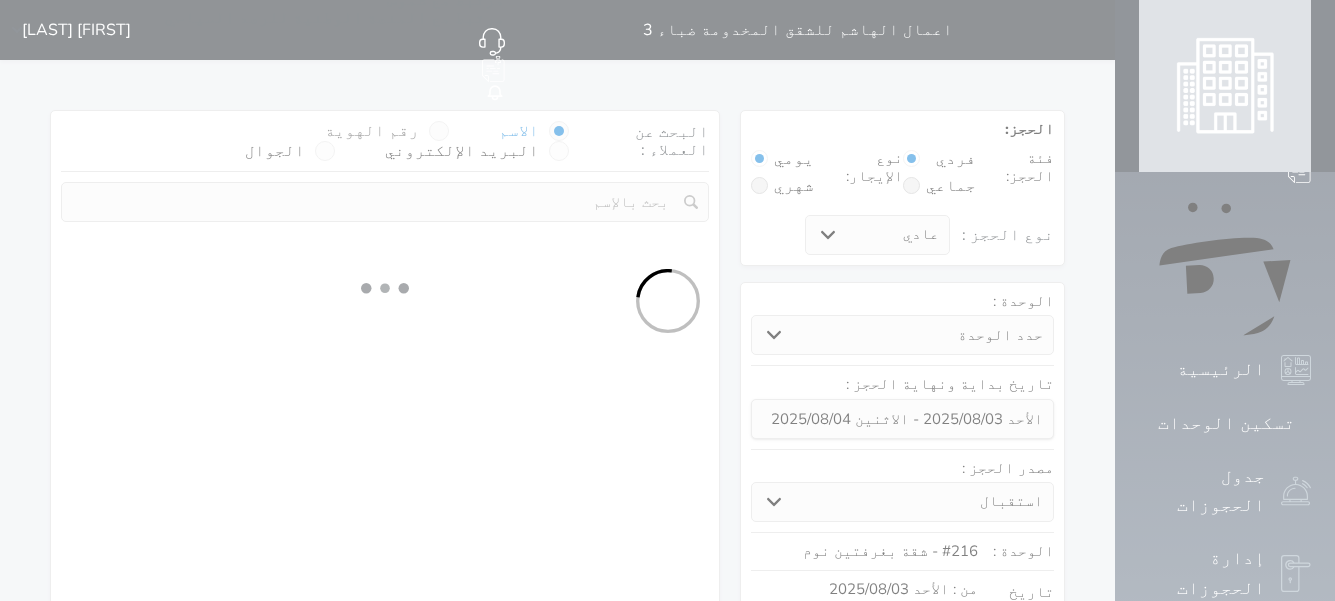 select on "1" 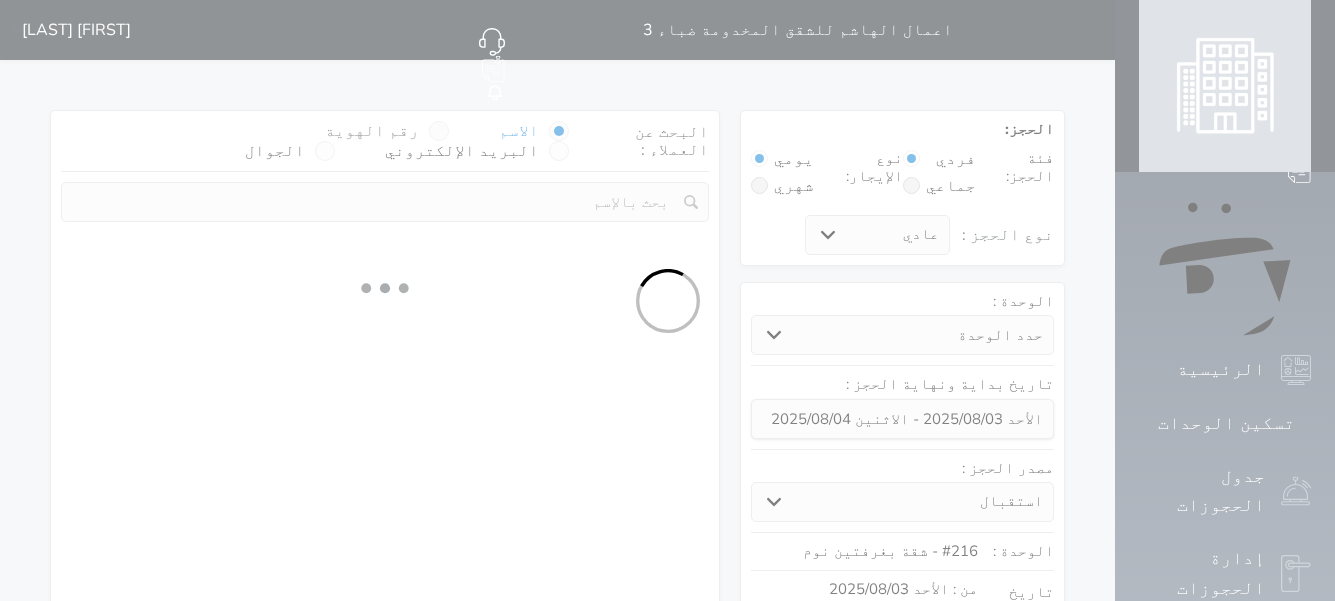 select 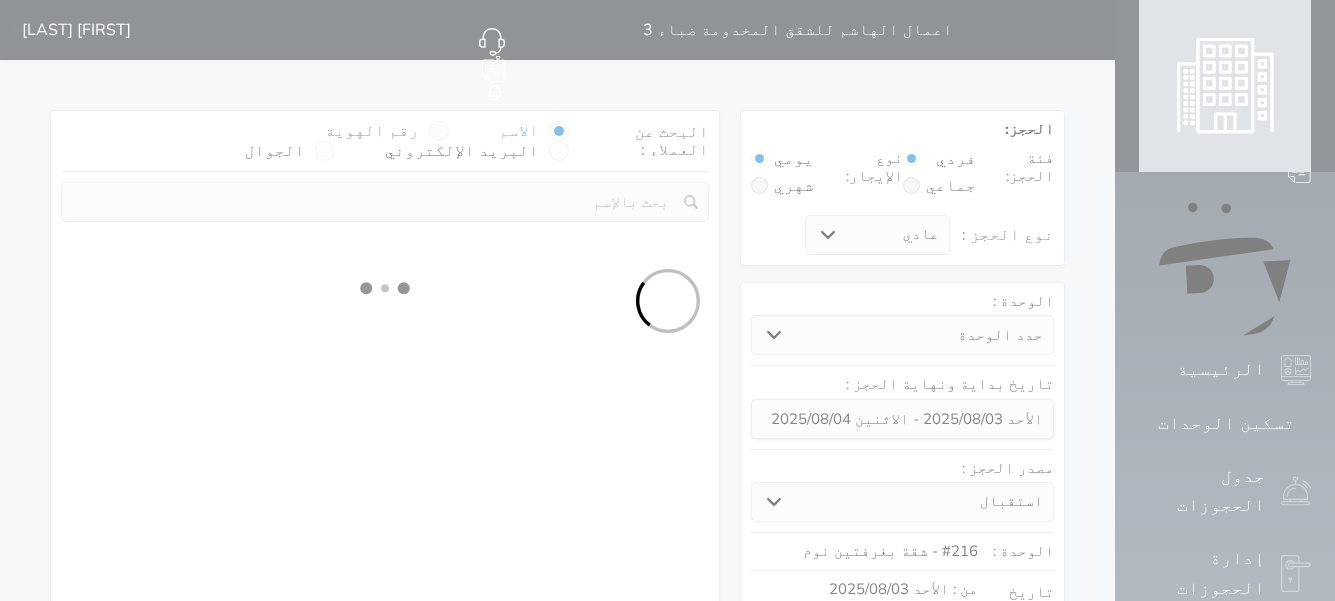 select on "7" 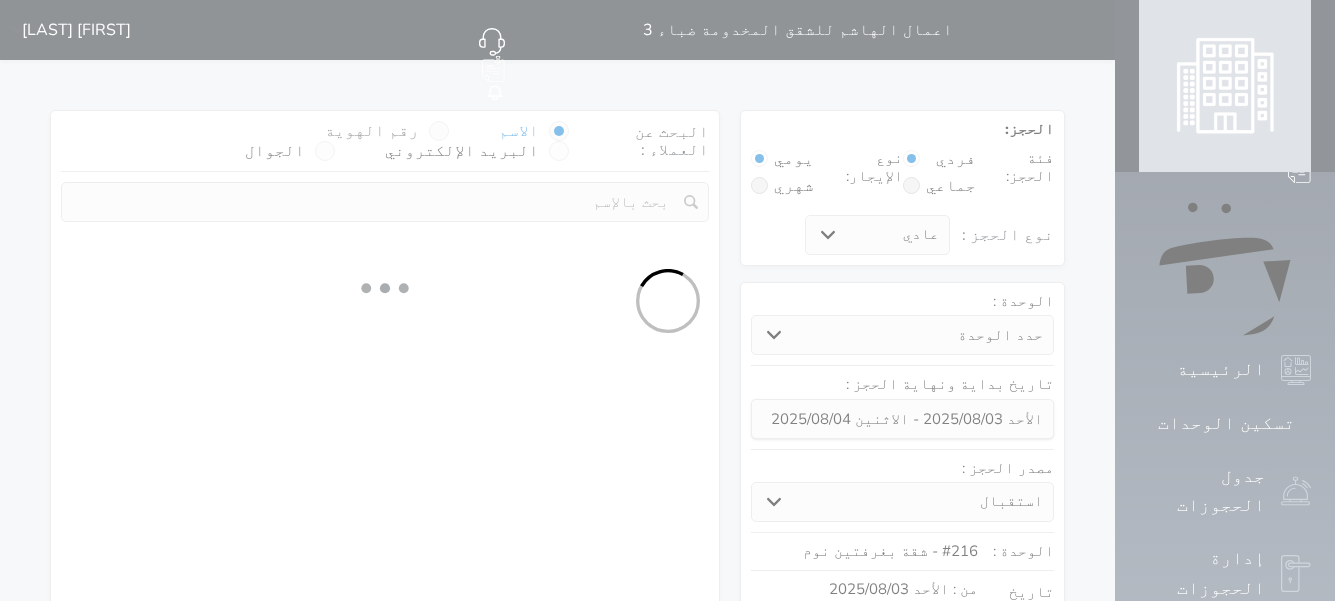 select 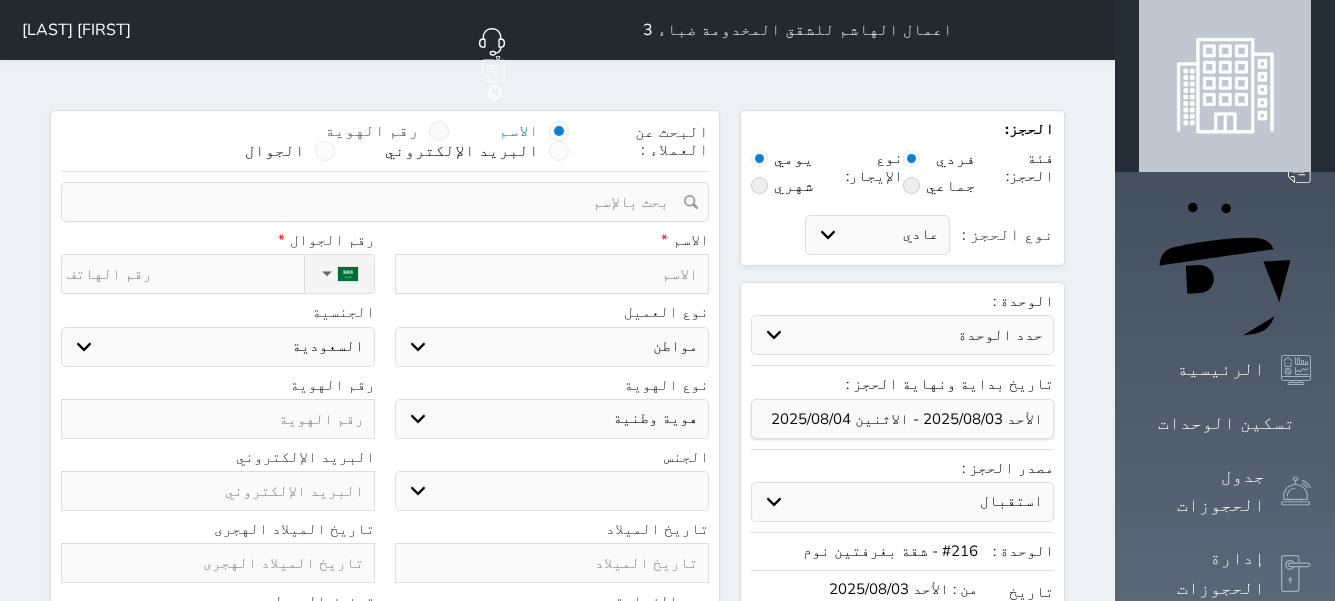 select 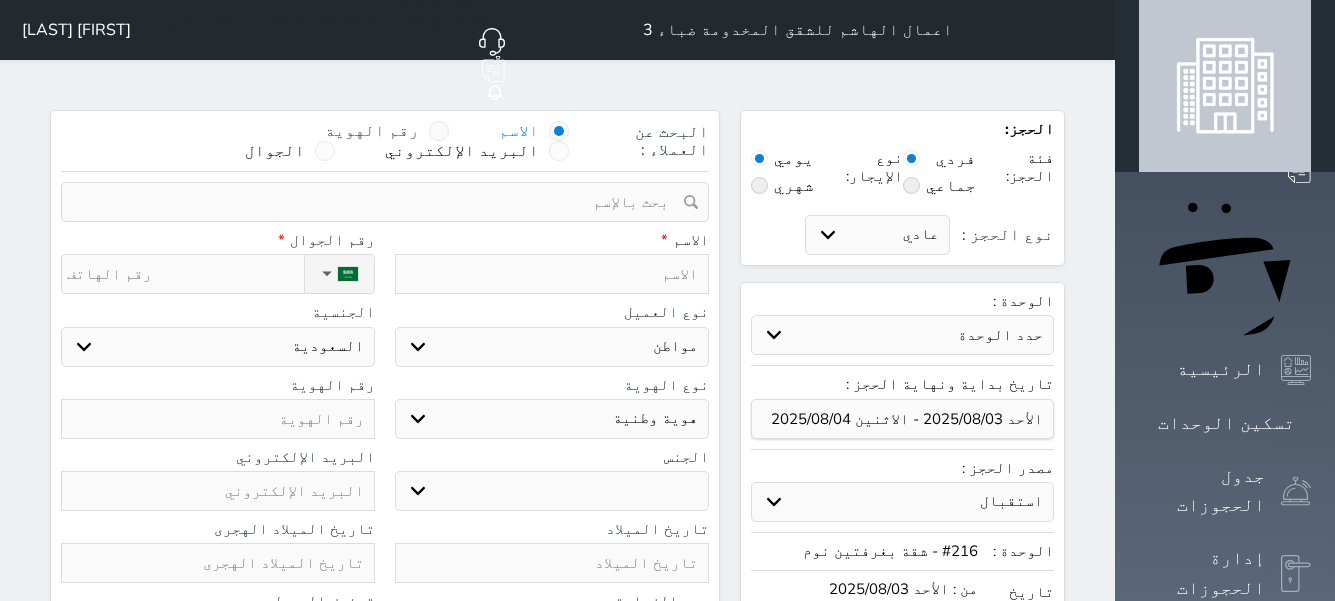 click at bounding box center (439, 131) 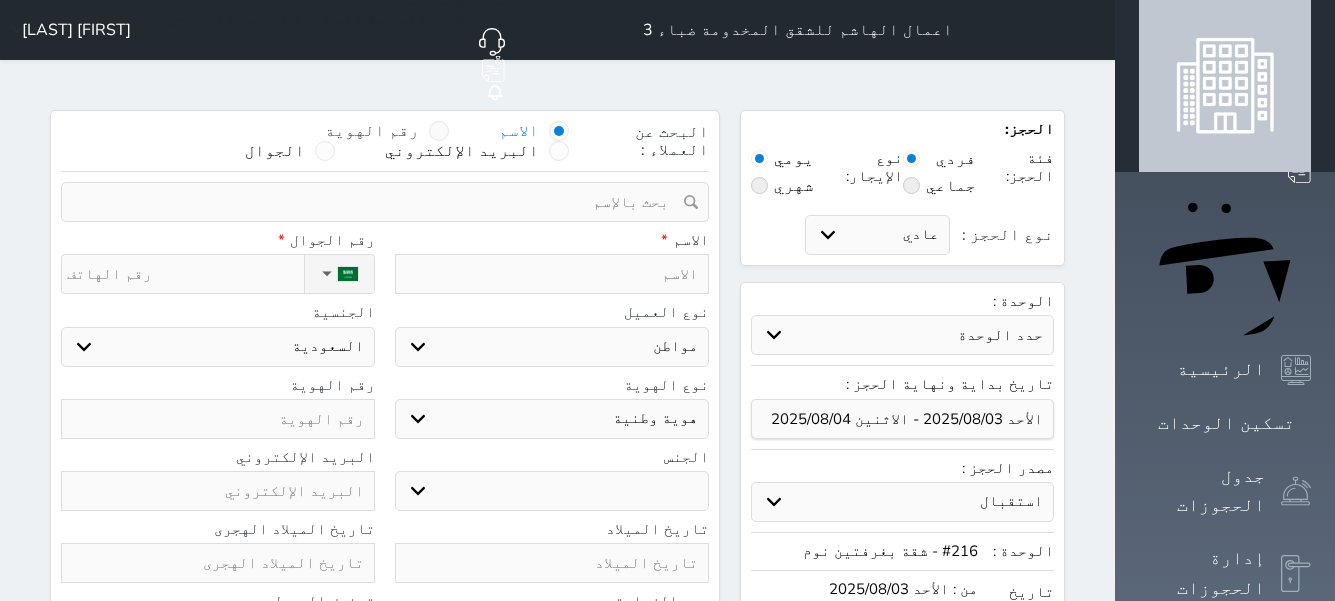 click on "رقم الهوية" at bounding box center [419, 141] 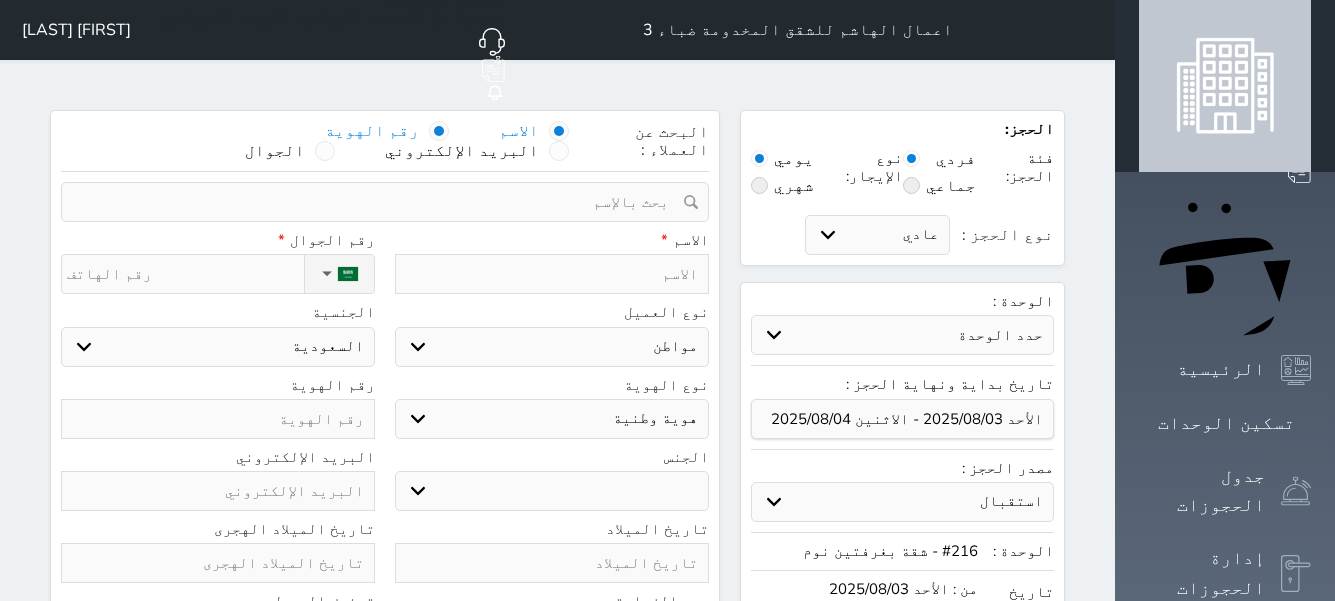 select 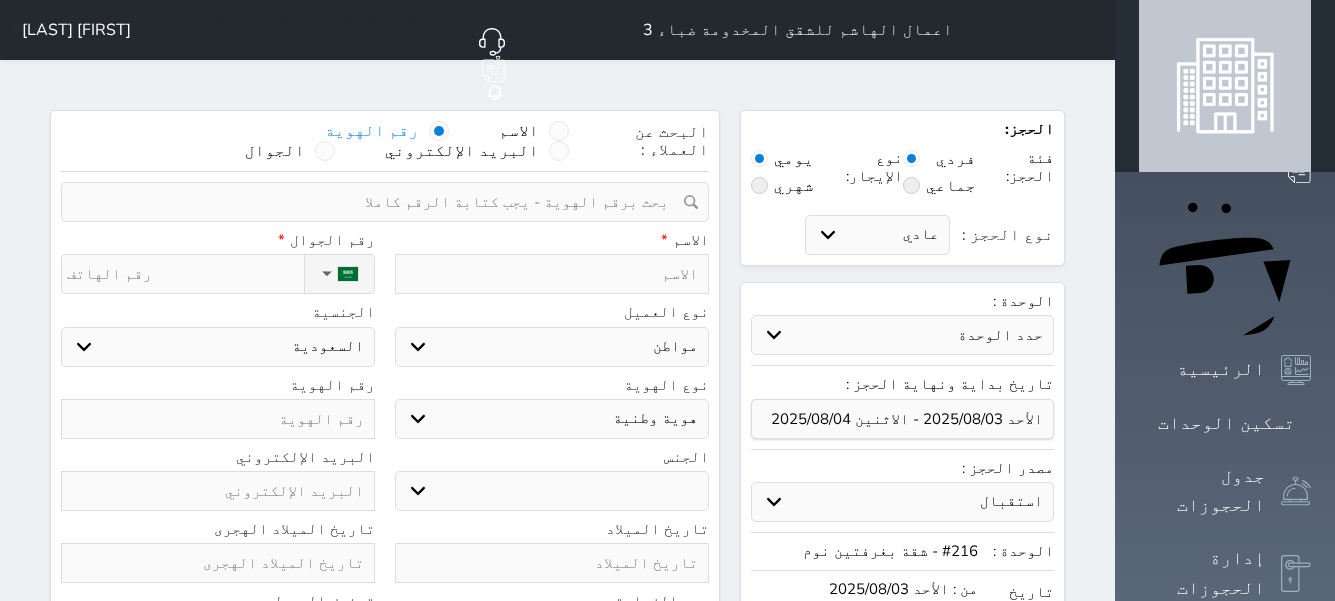 click at bounding box center [378, 202] 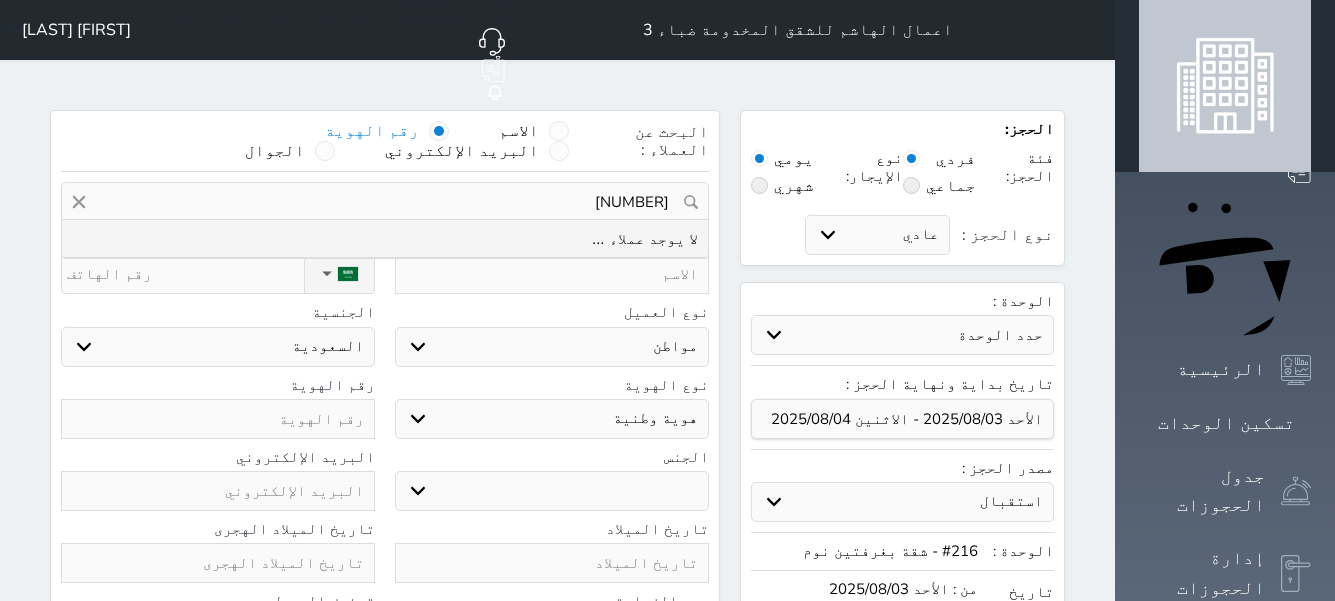 drag, startPoint x: 624, startPoint y: 161, endPoint x: 740, endPoint y: 146, distance: 116.965805 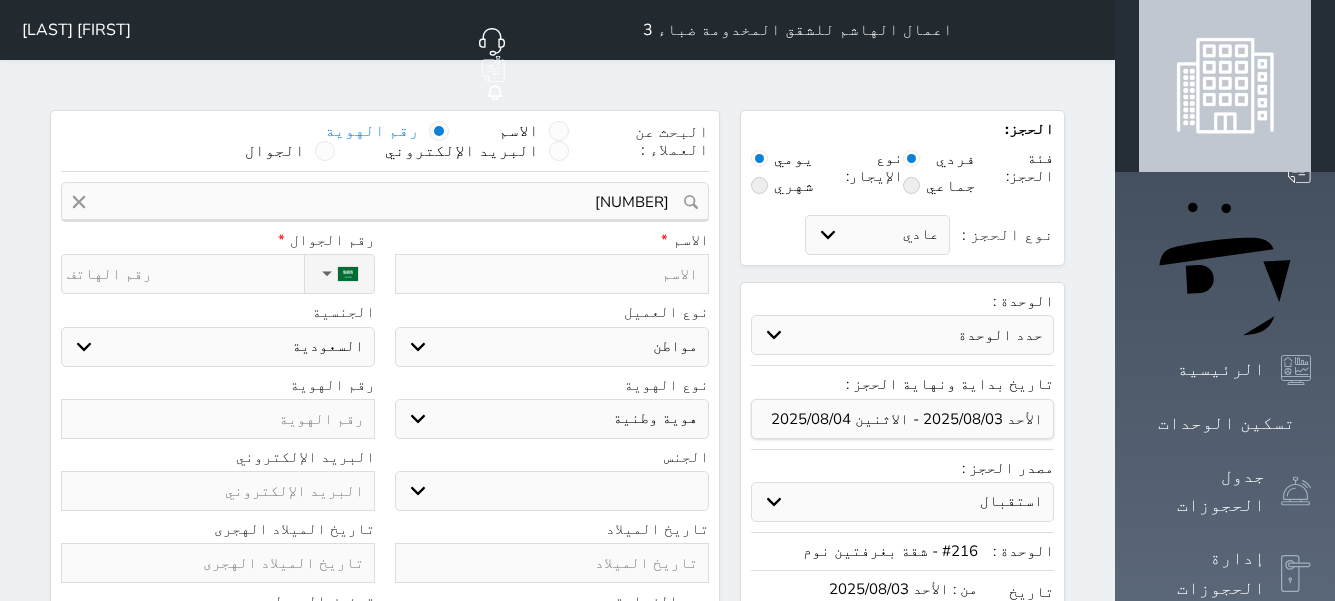 click at bounding box center [218, 419] 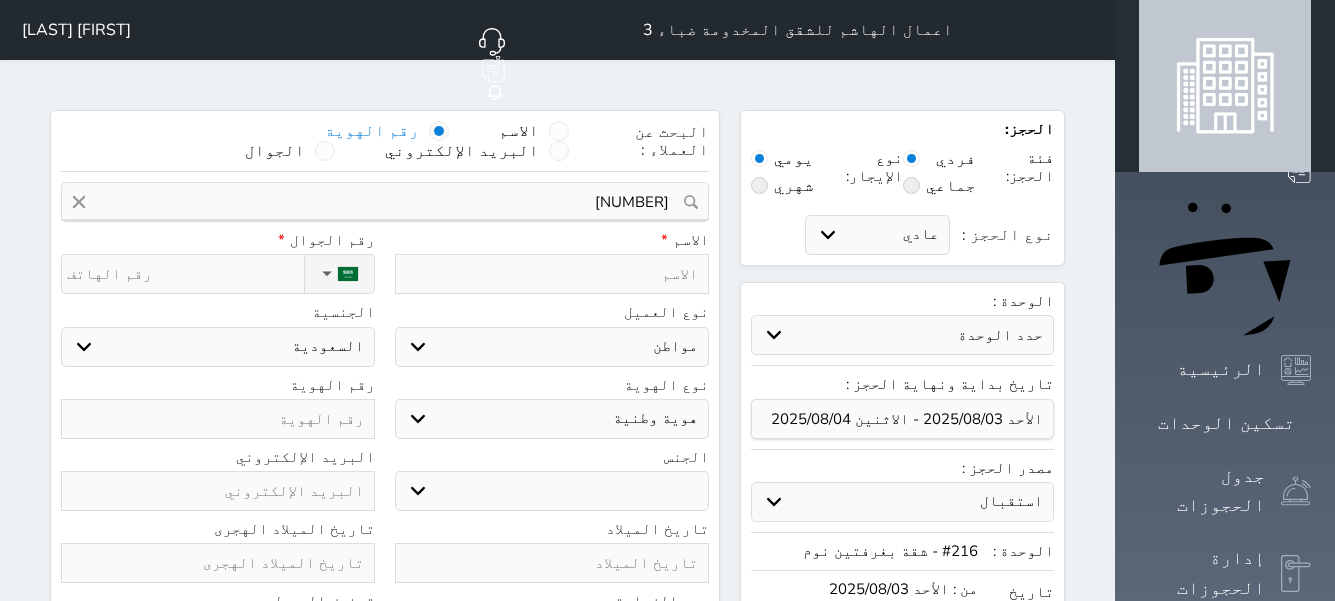 type 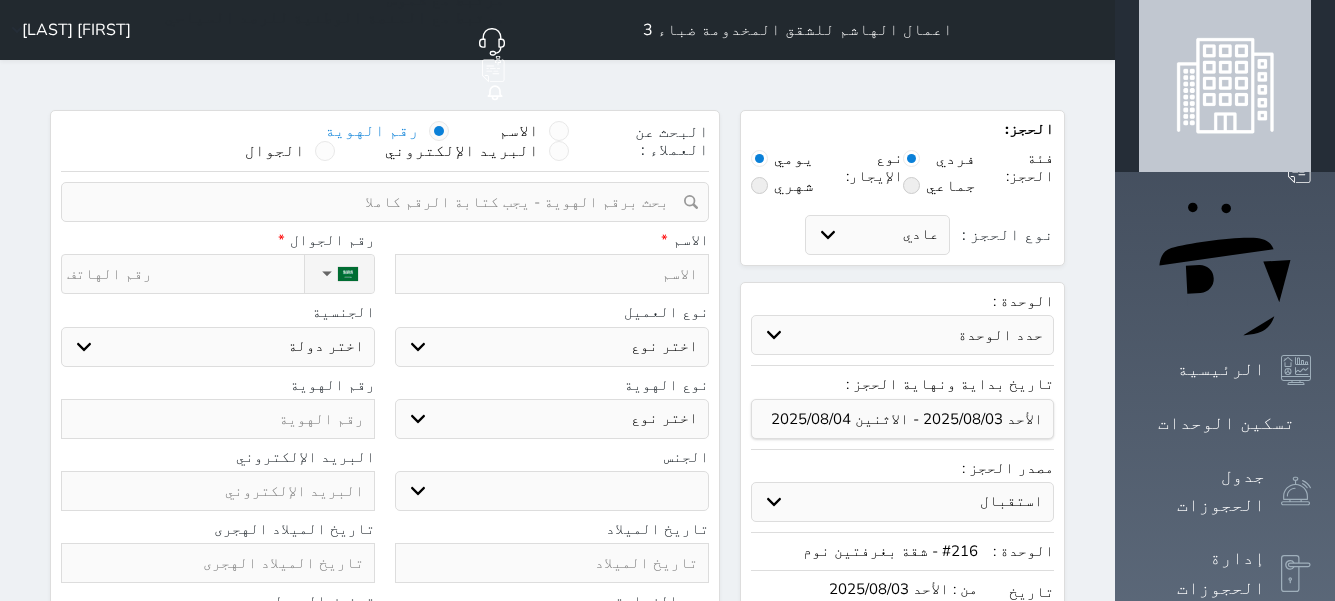 paste on "[NUMBER]" 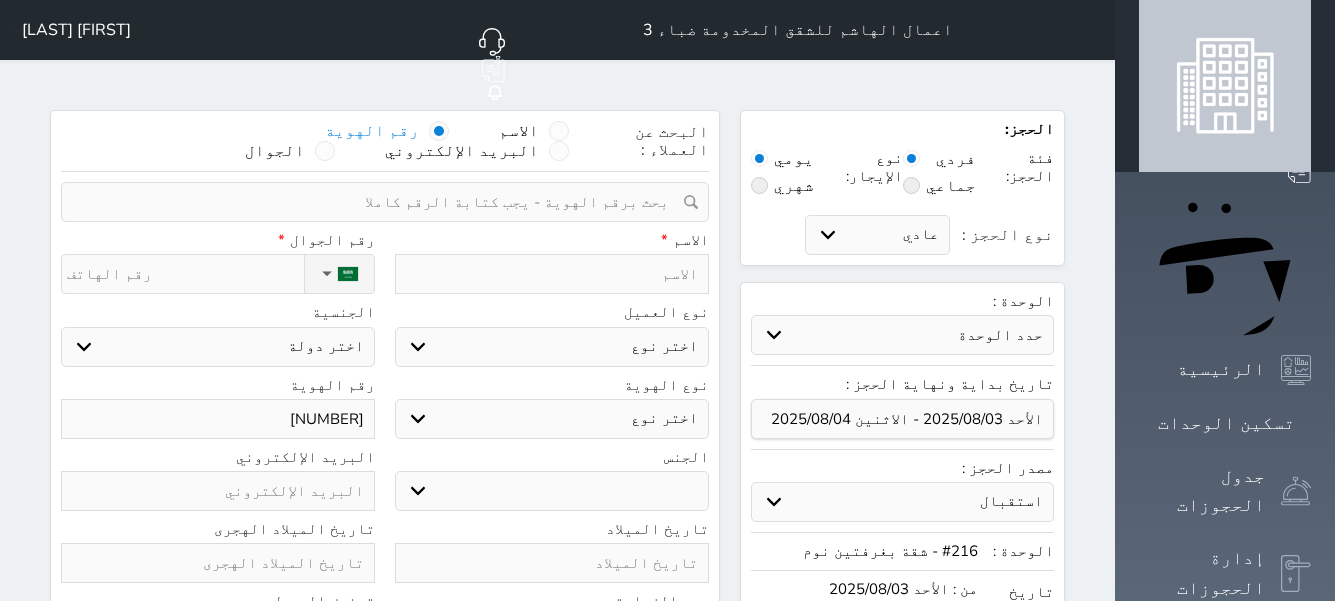 type on "[NUMBER]" 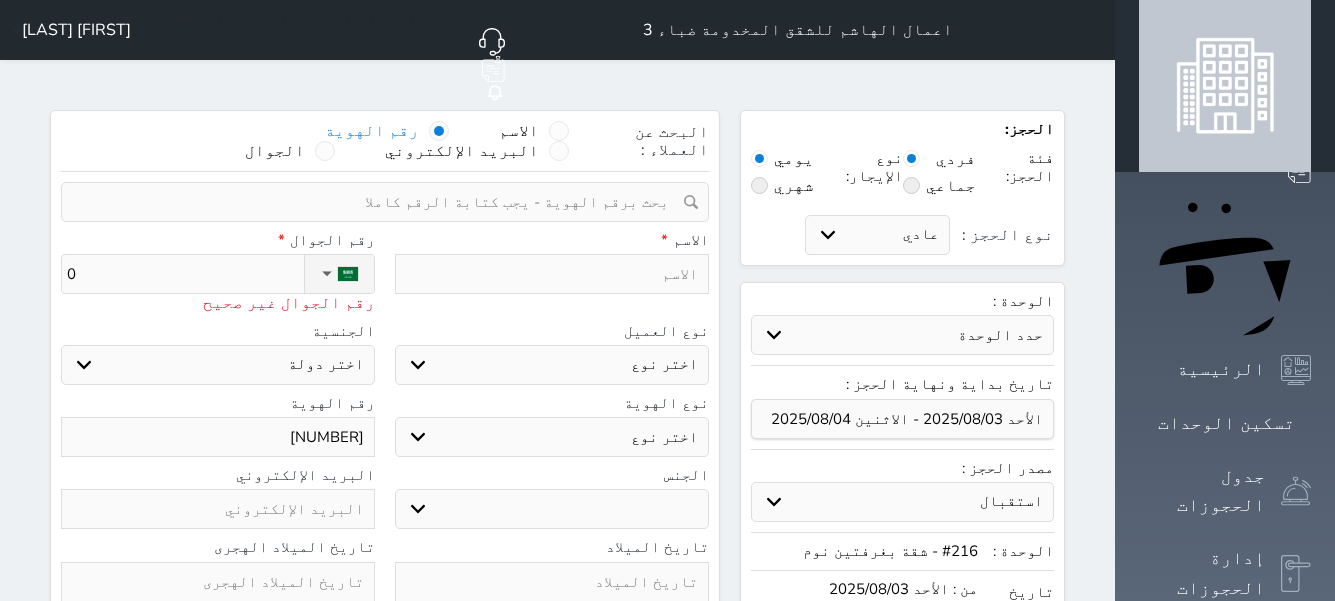 type on "05" 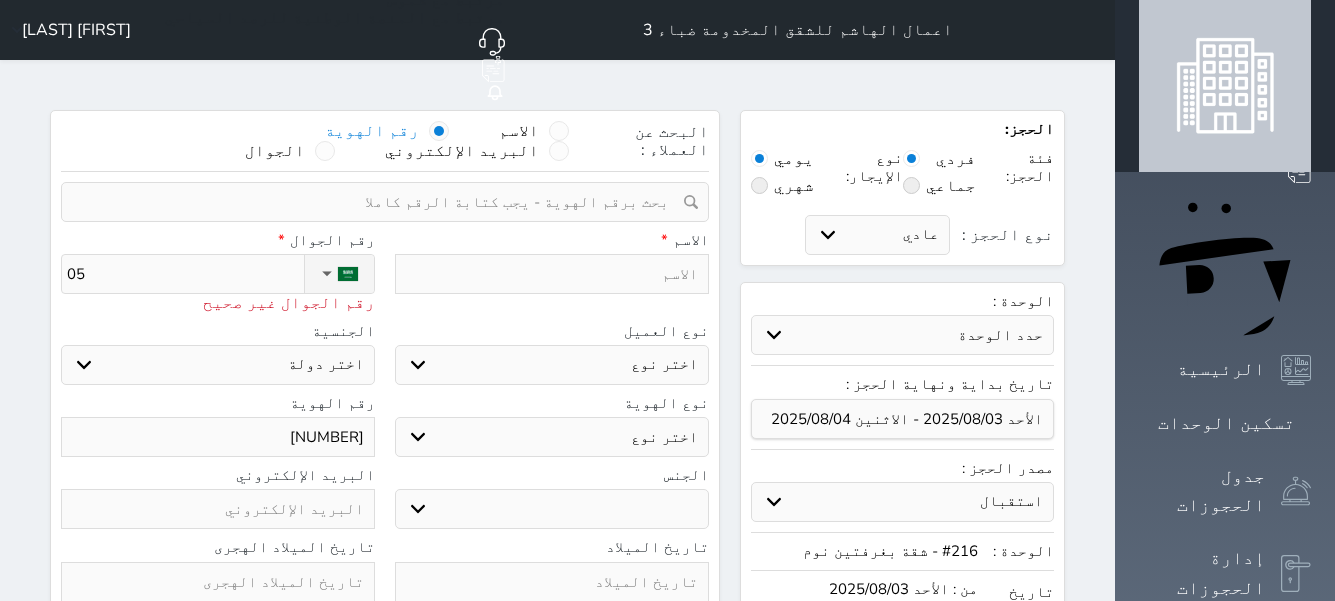 type on "050" 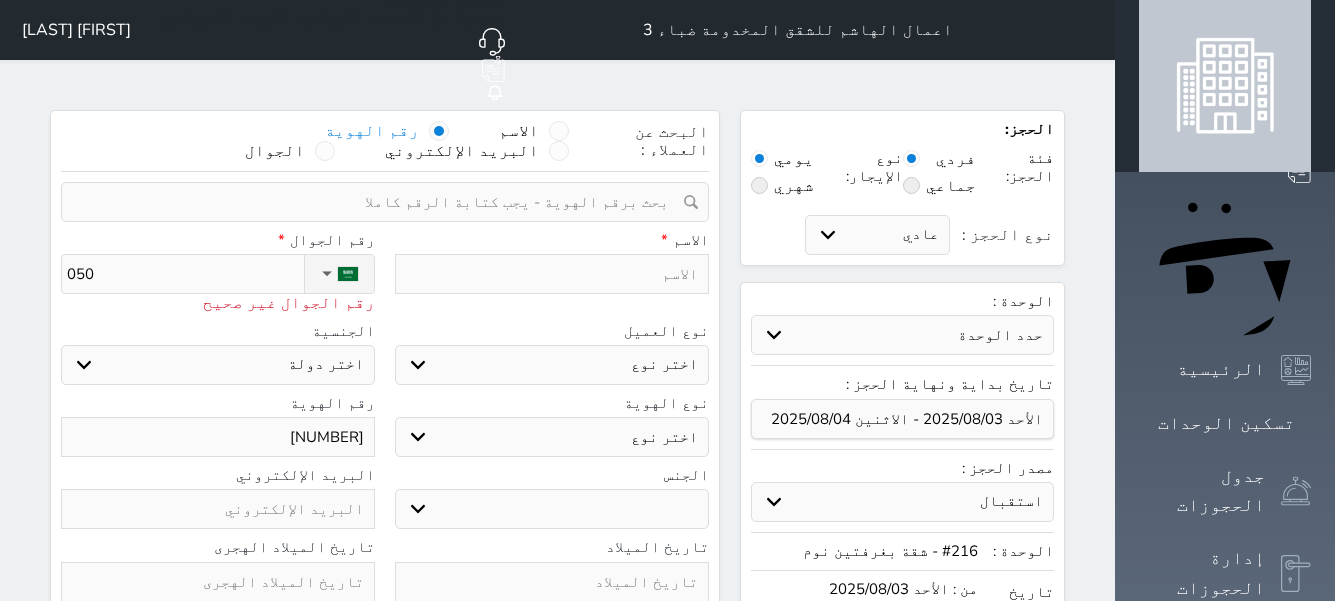 type on "0505" 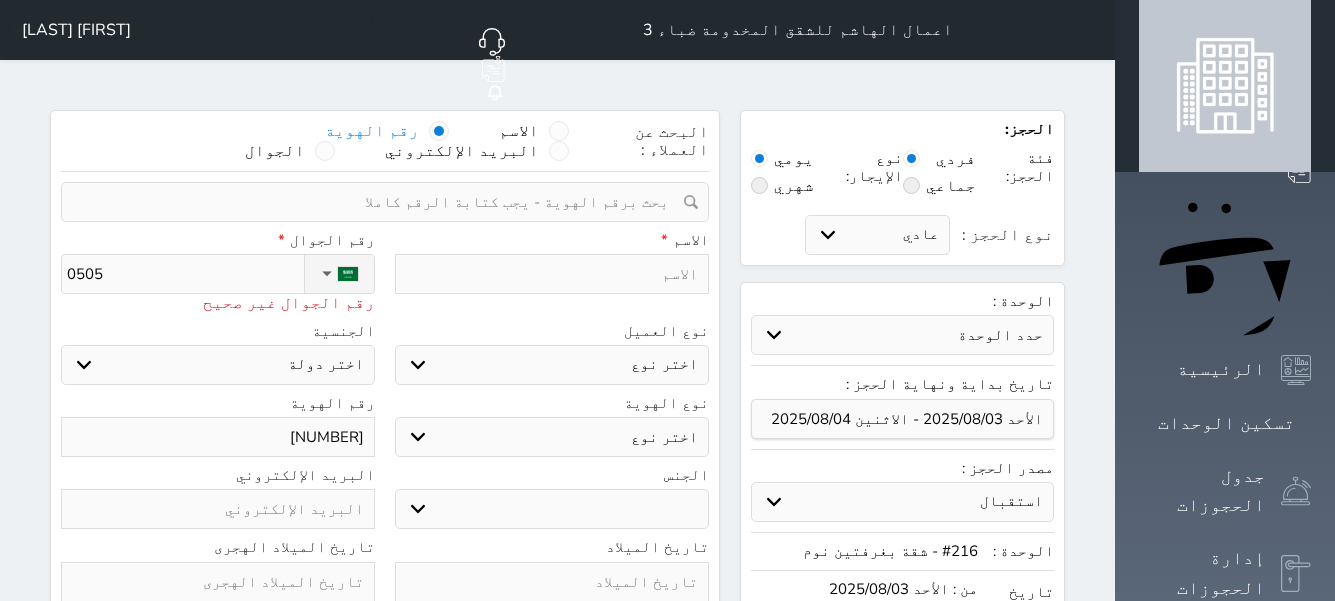 type on "[PHONE]" 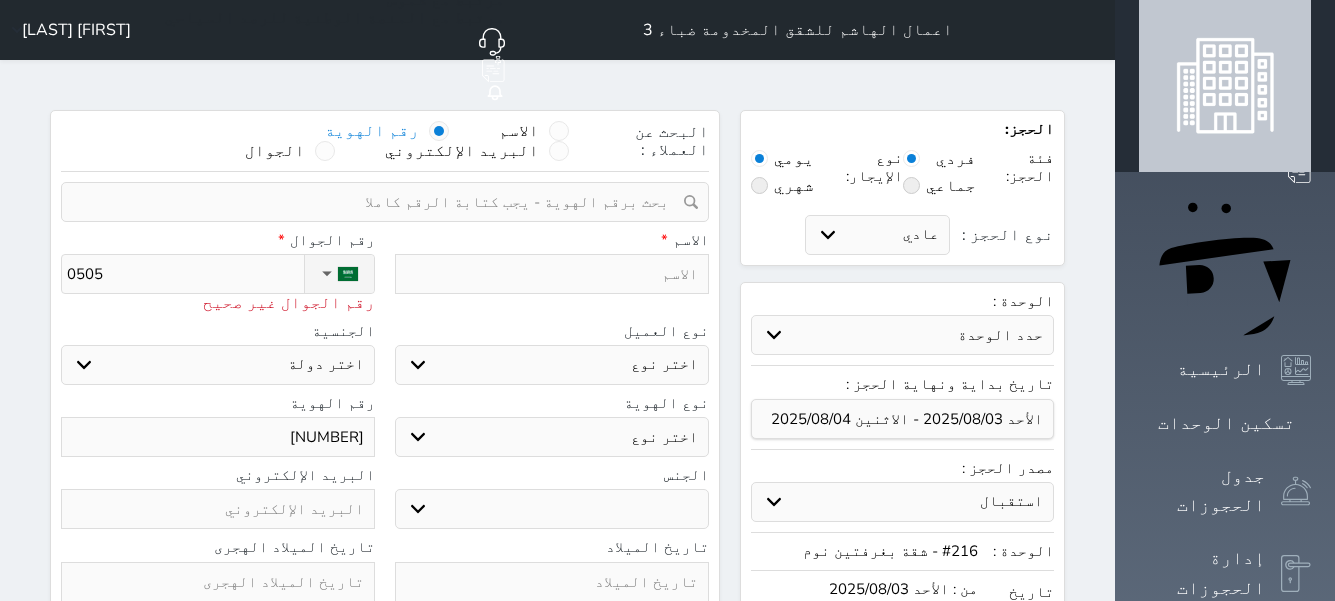 select 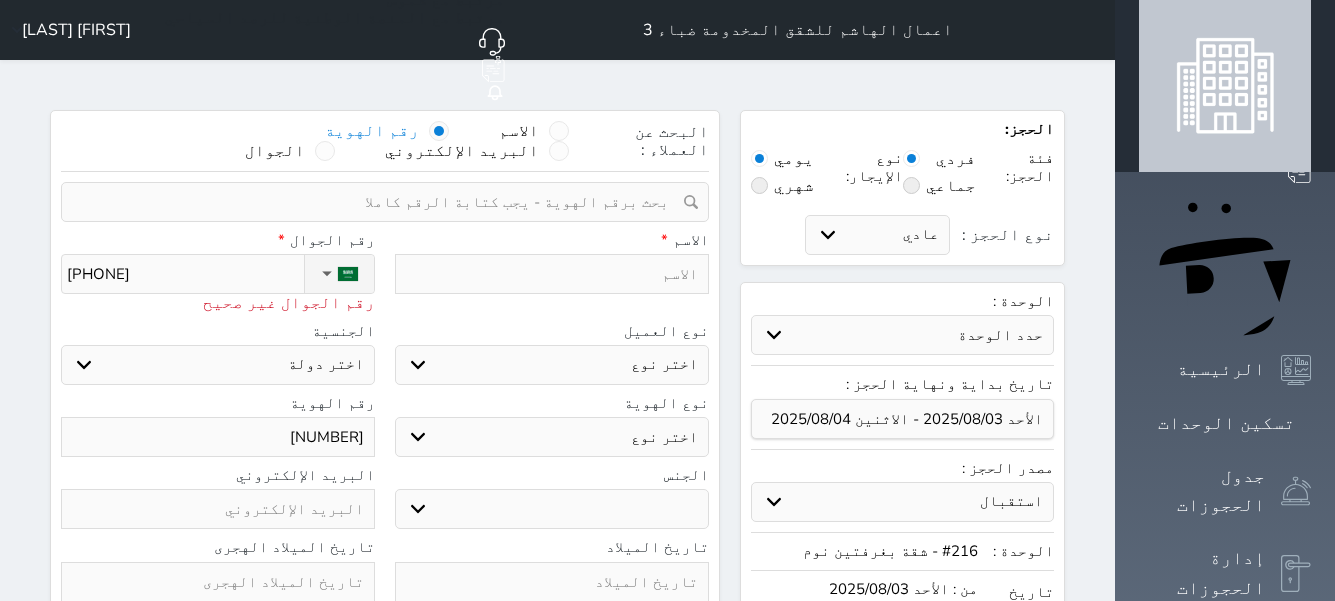 type on "[PHONE]" 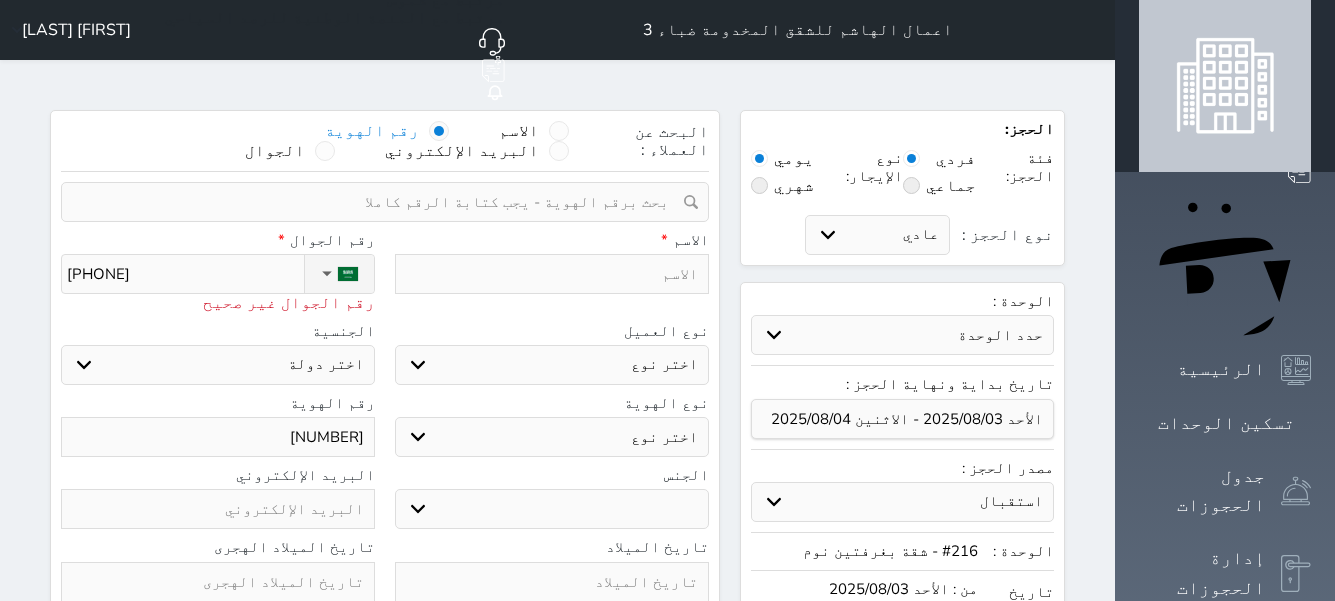 select 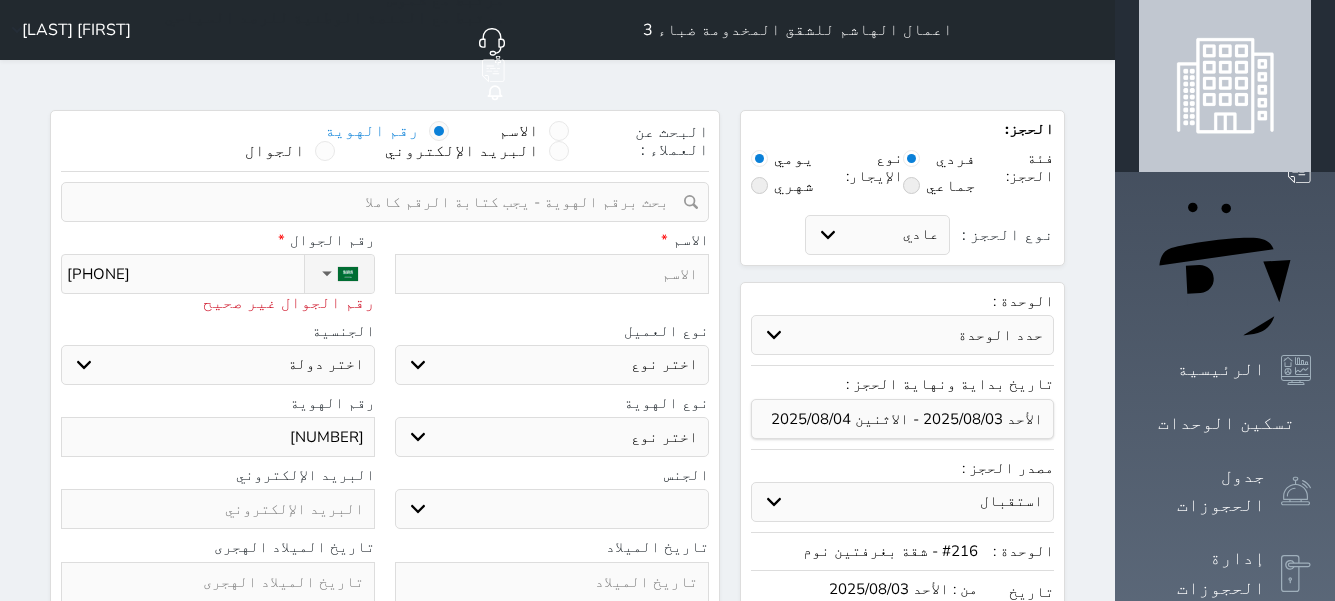 type on "[PHONE]" 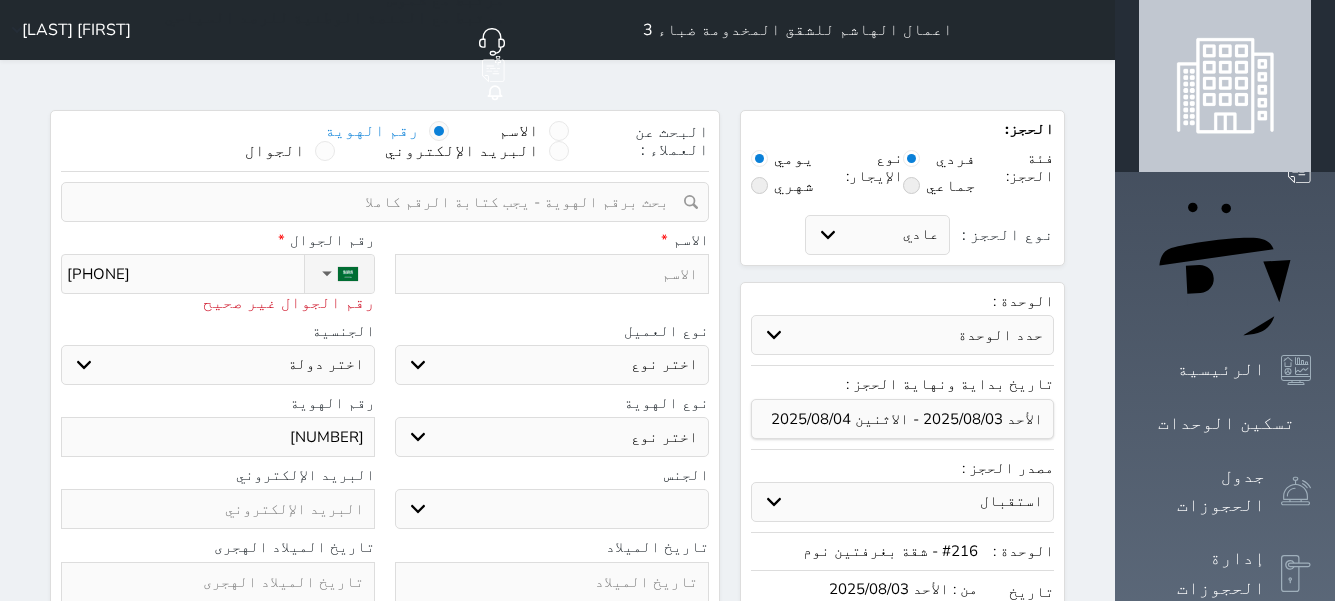 select 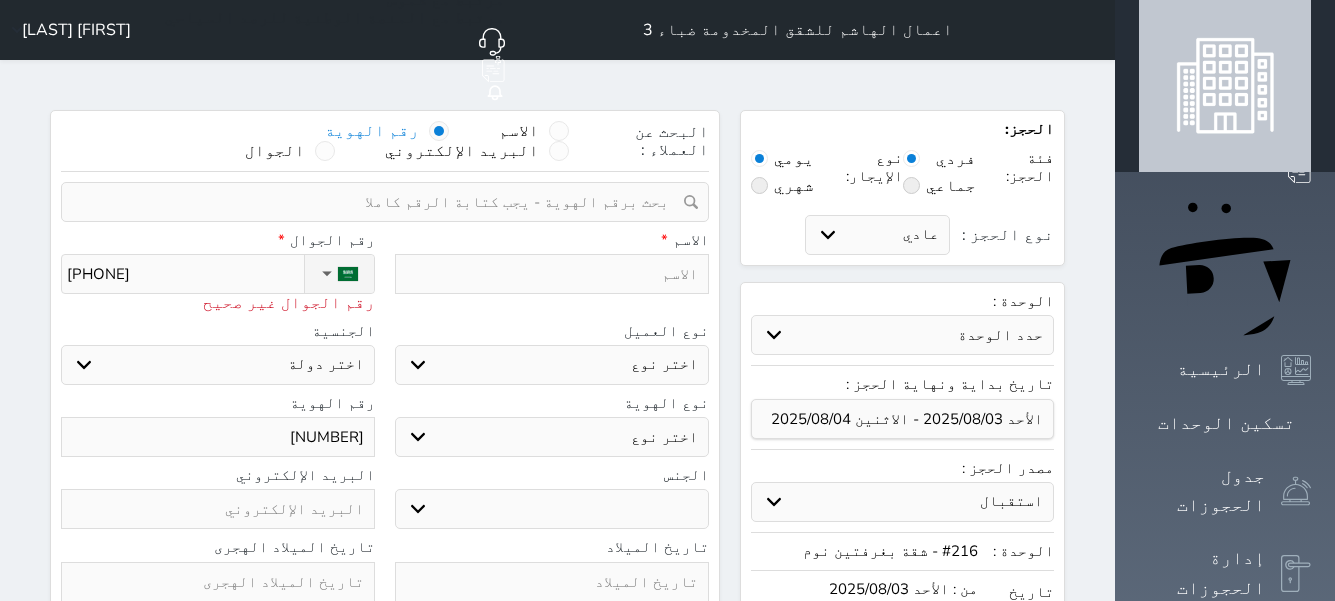 type on "[PHONE]" 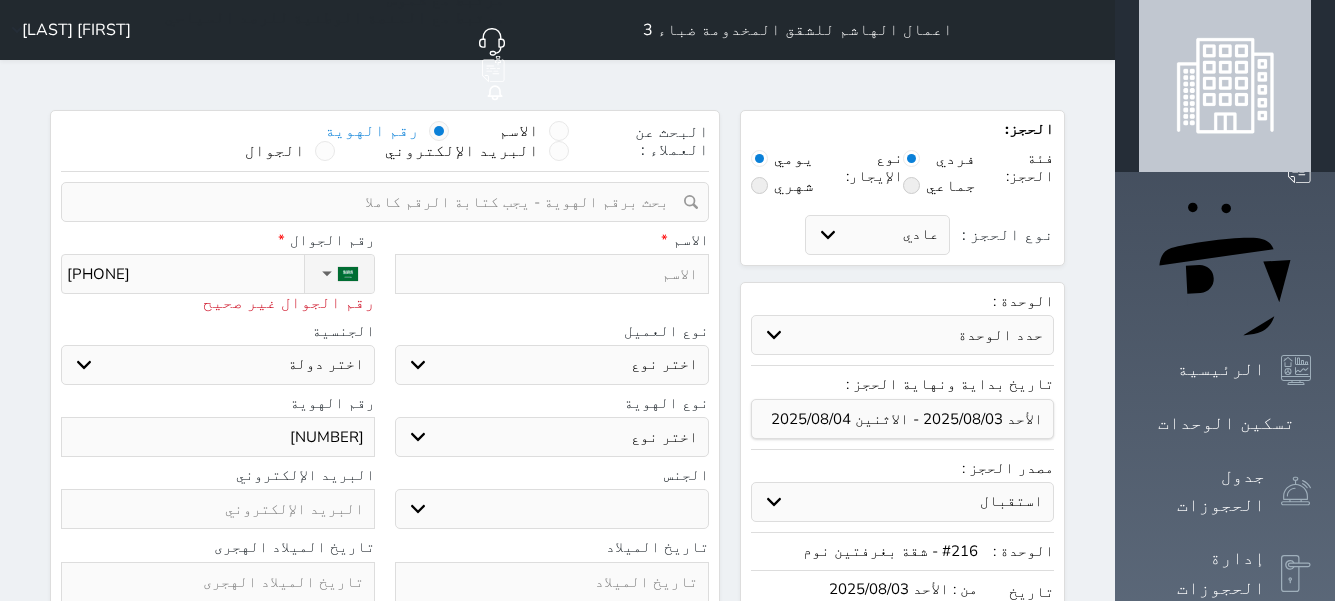 select 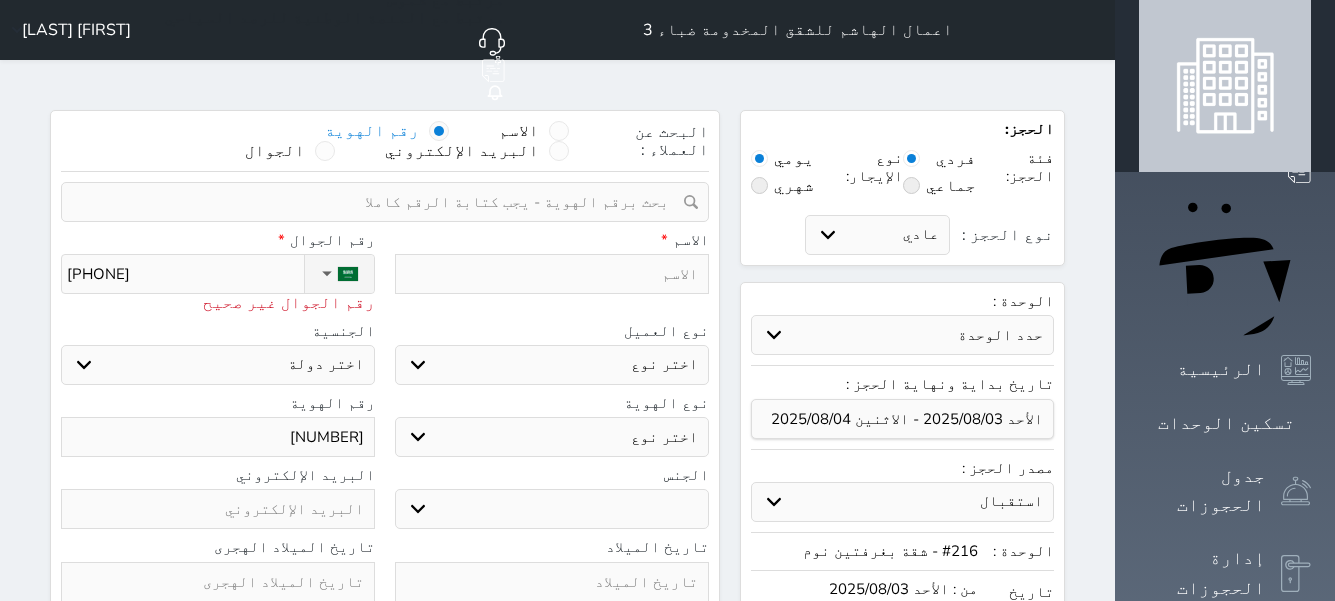 type on "[PHONE]" 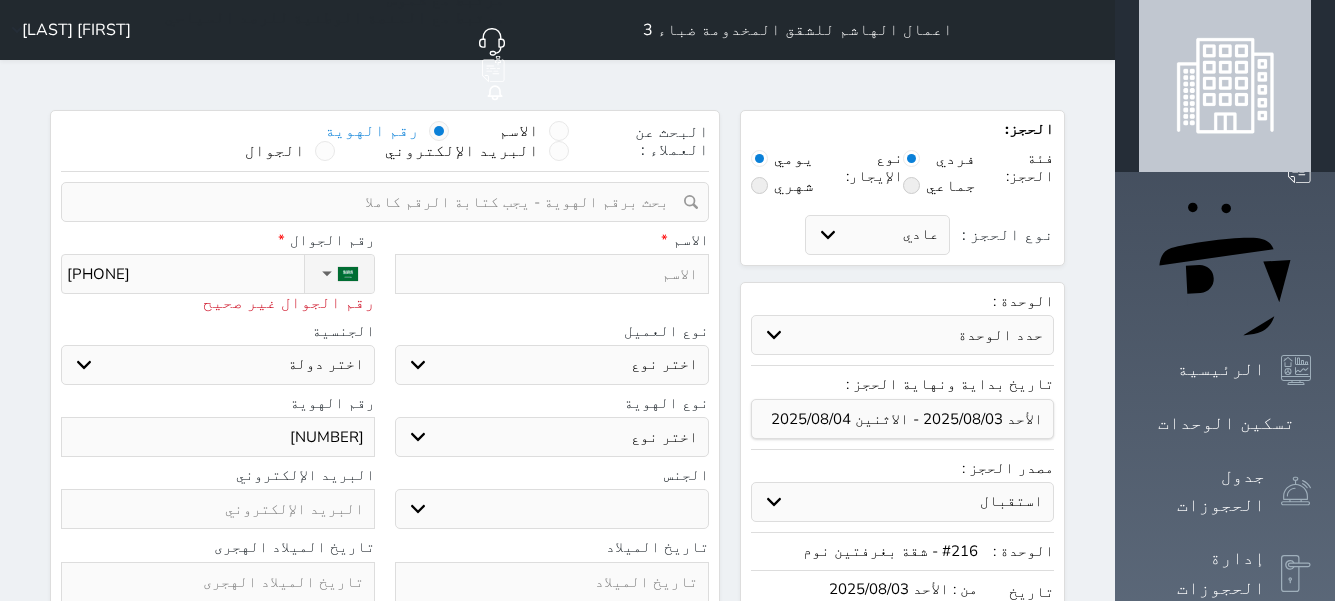 select 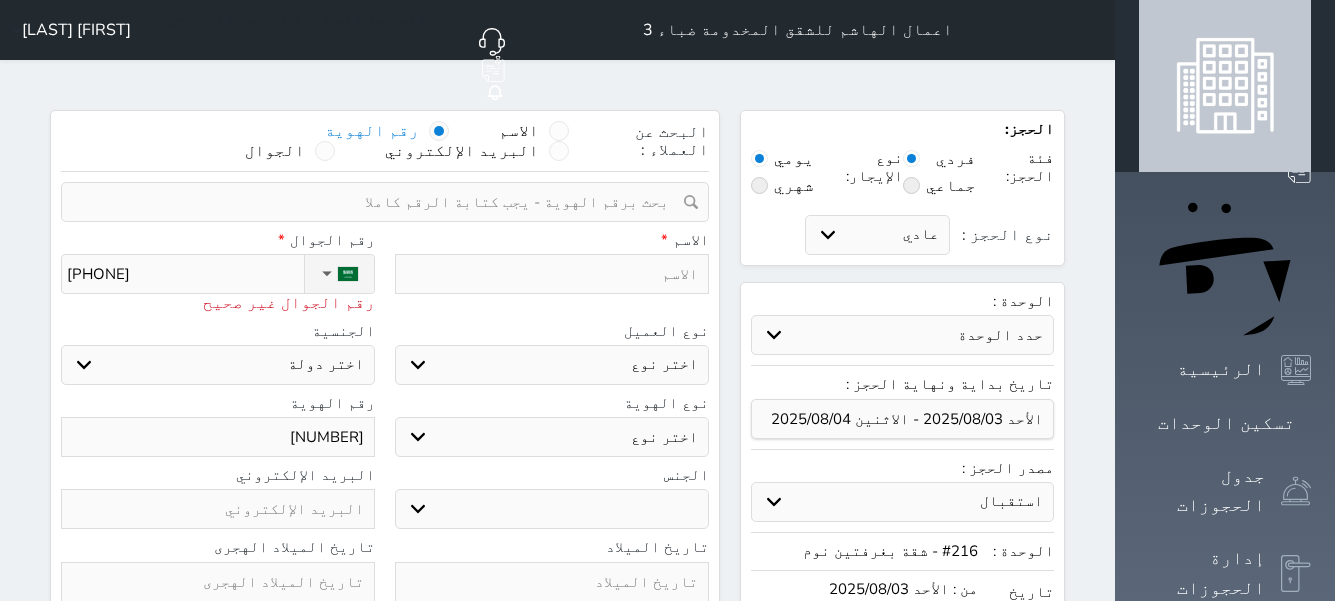 type on "[PHONE]" 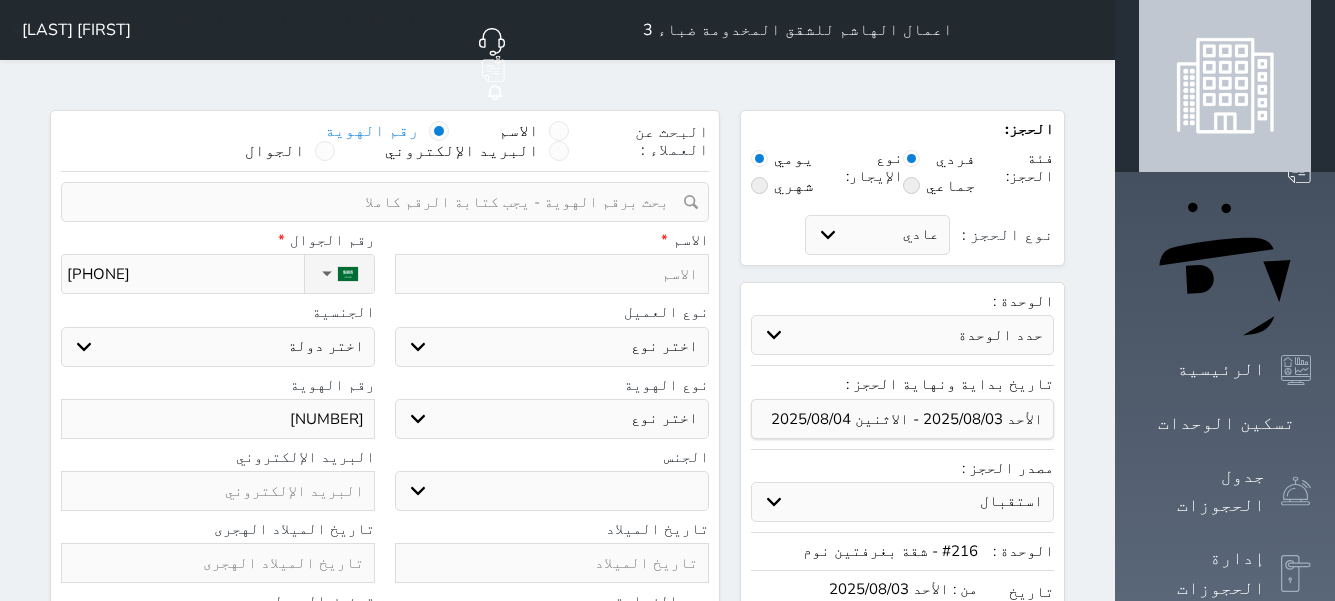 type on "[PHONE]" 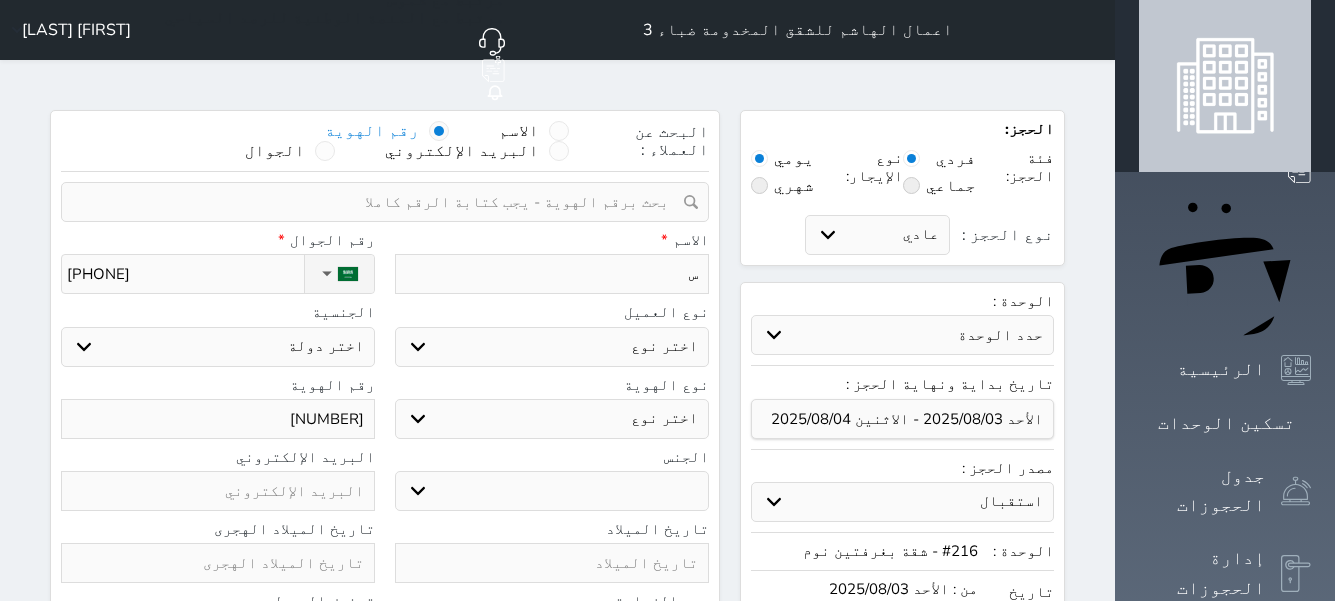 type on "سا" 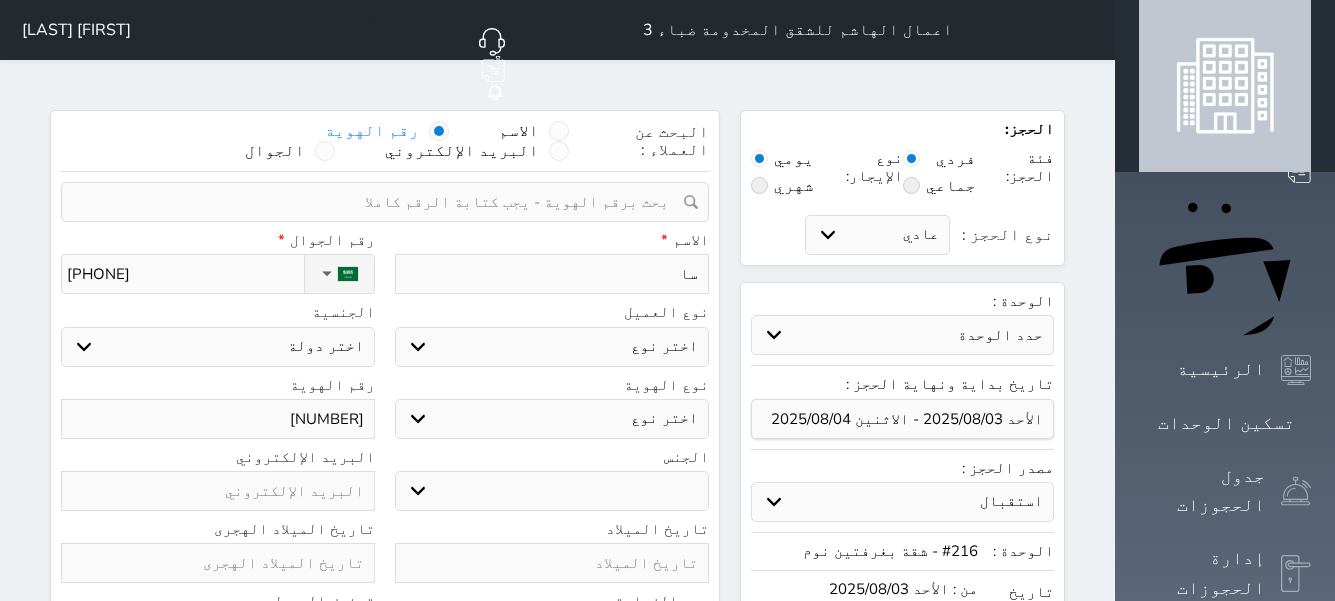 type on "س" 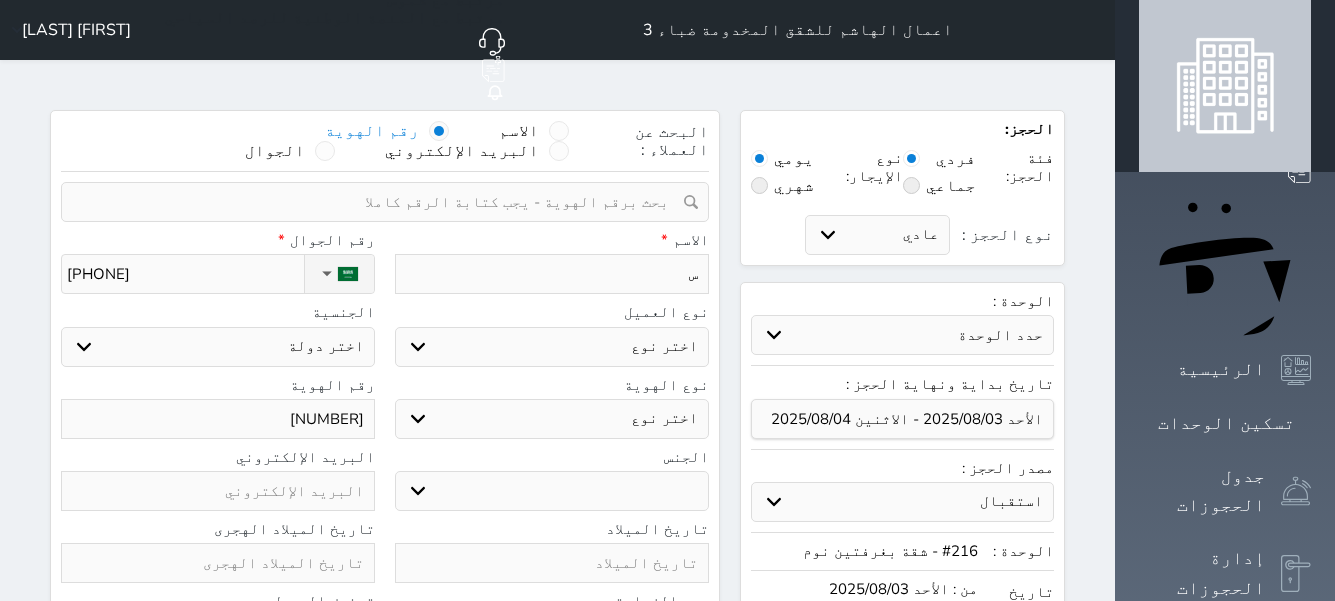select 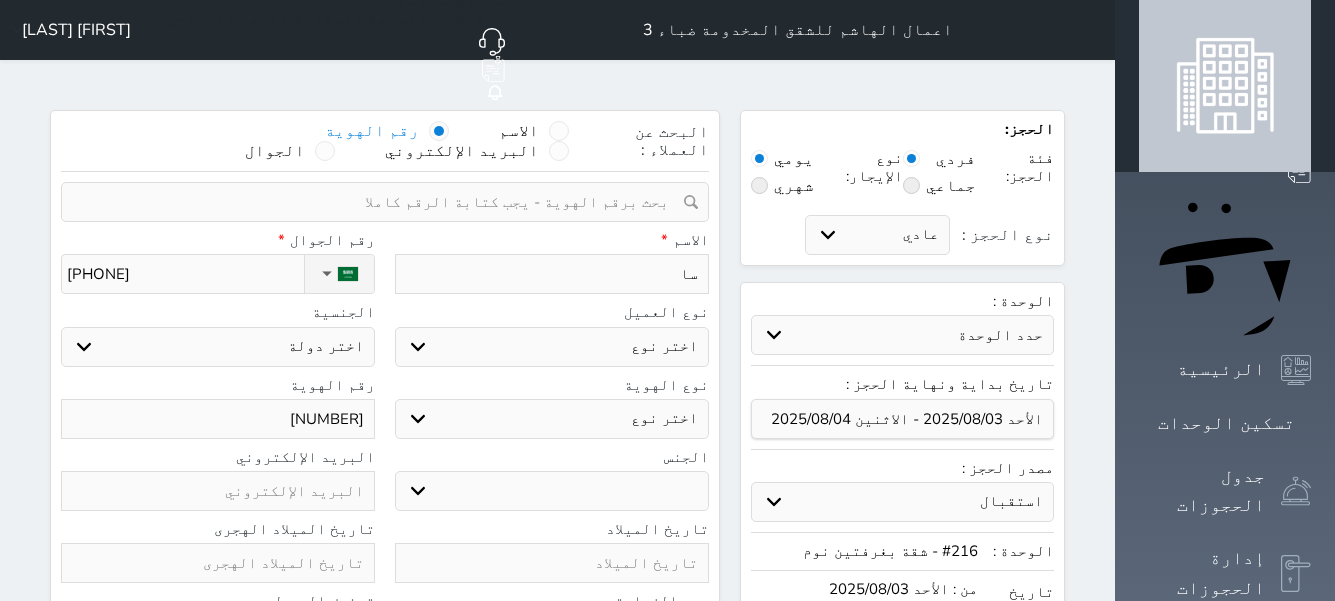 type on "سام" 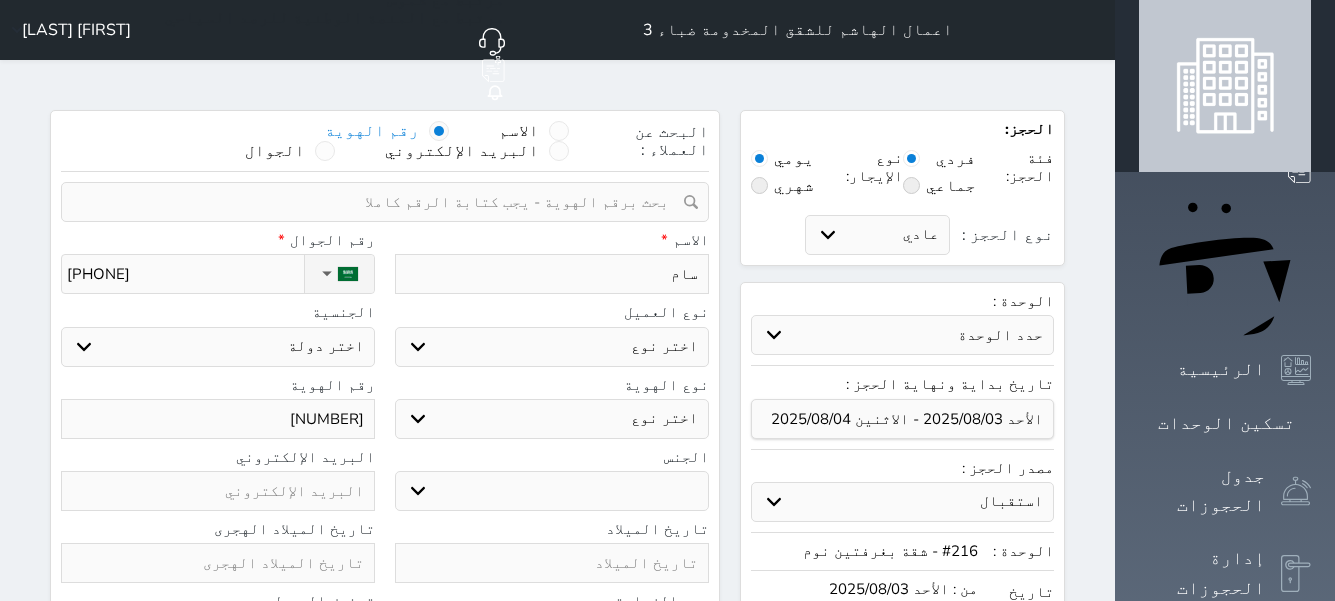 type on "[NAME]" 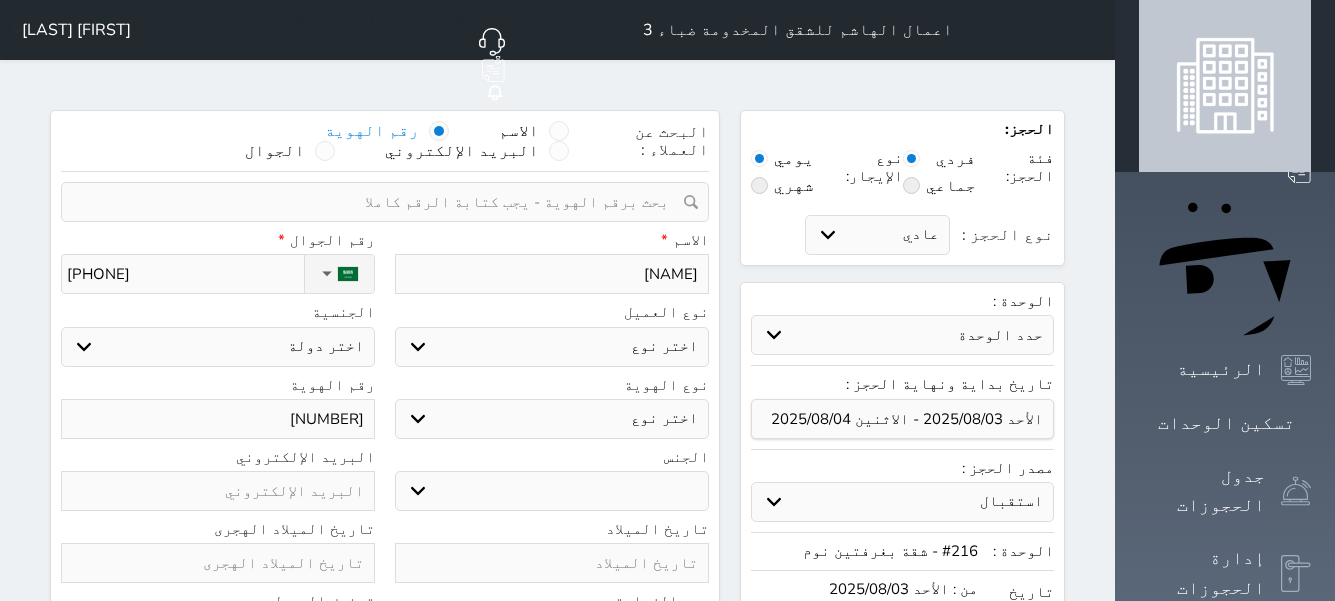 type on "[NAME]=" 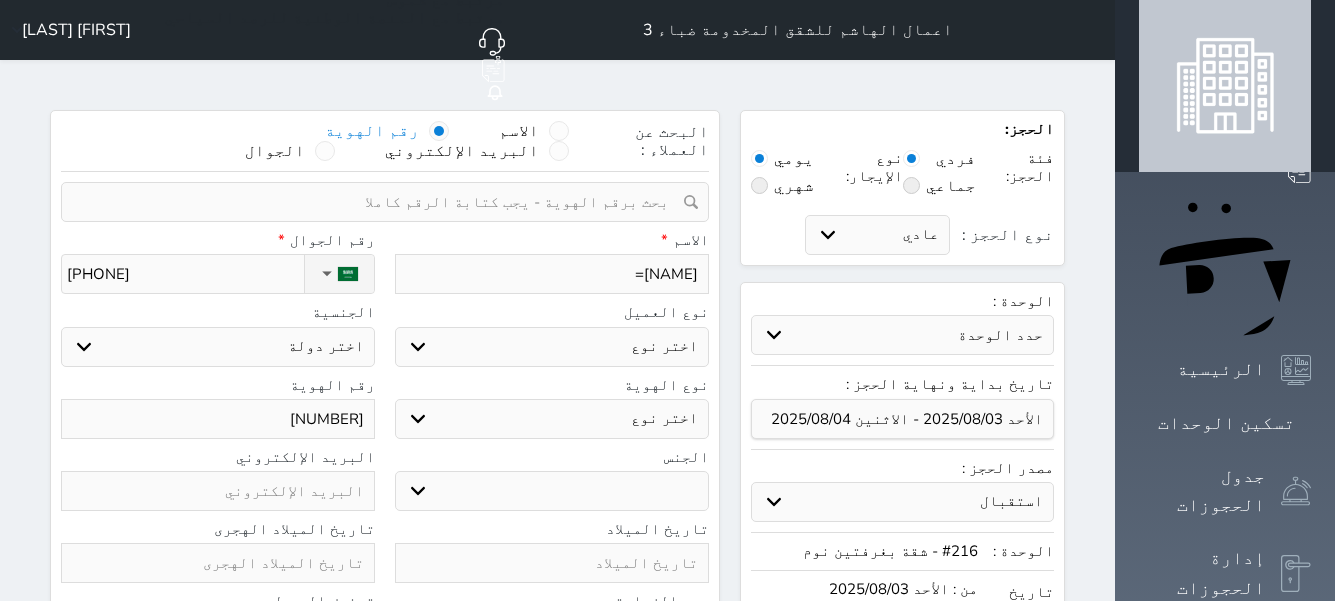 type on "[NAME]" 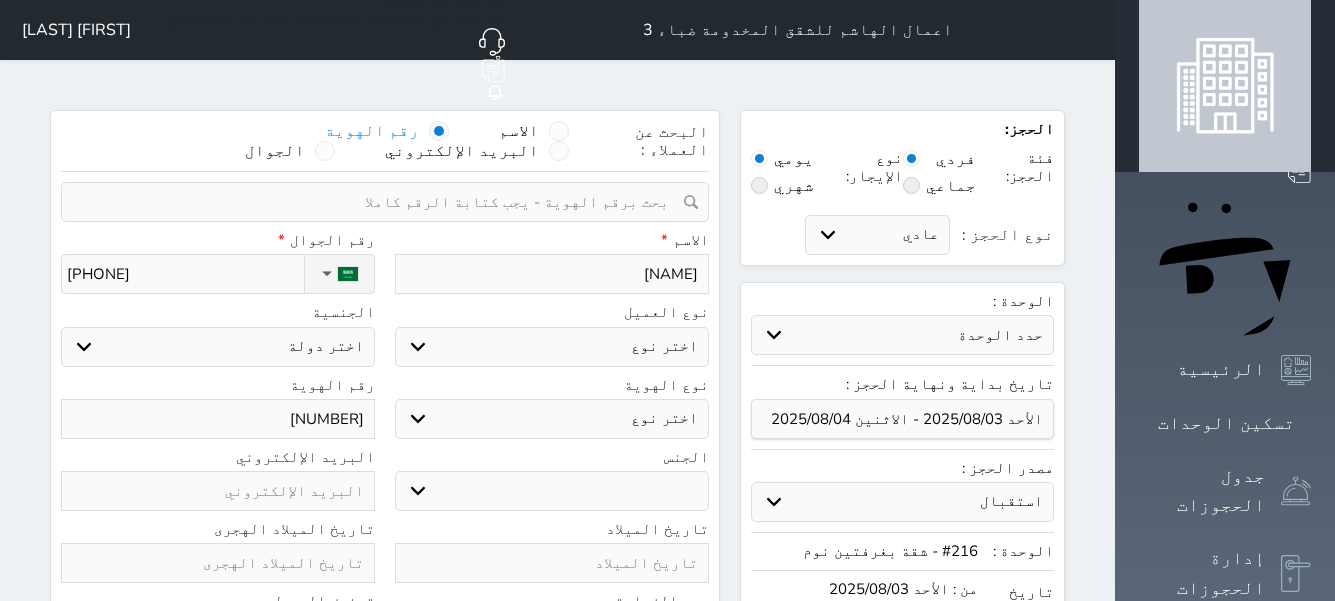type on "سام" 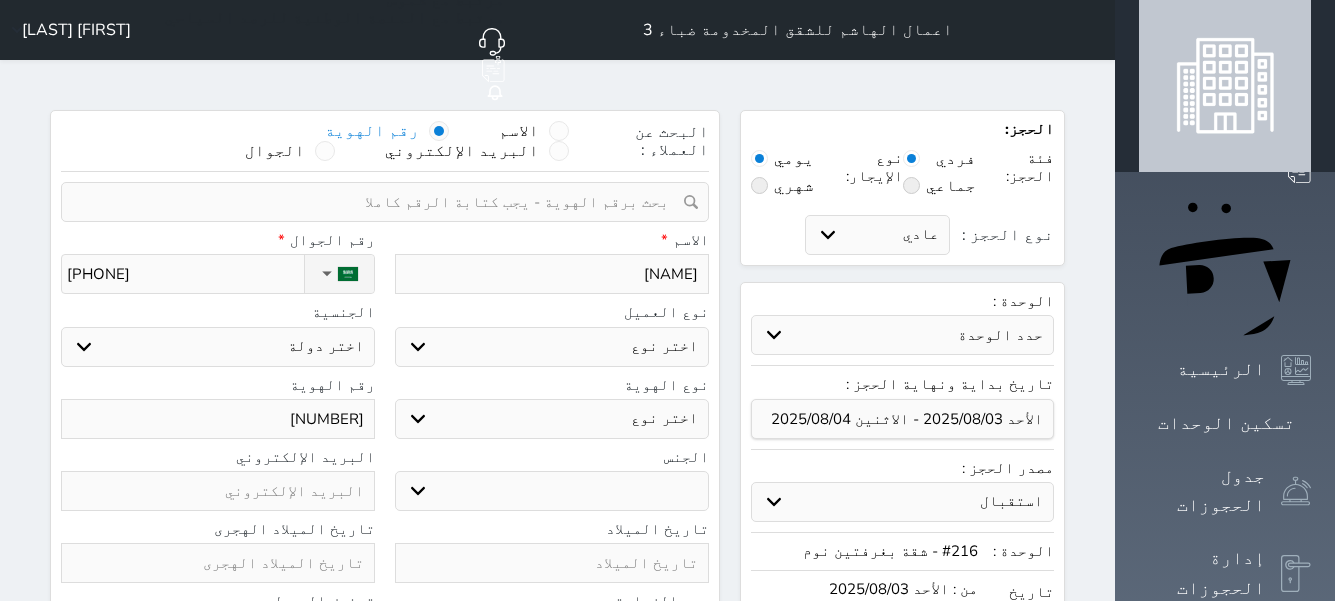 select 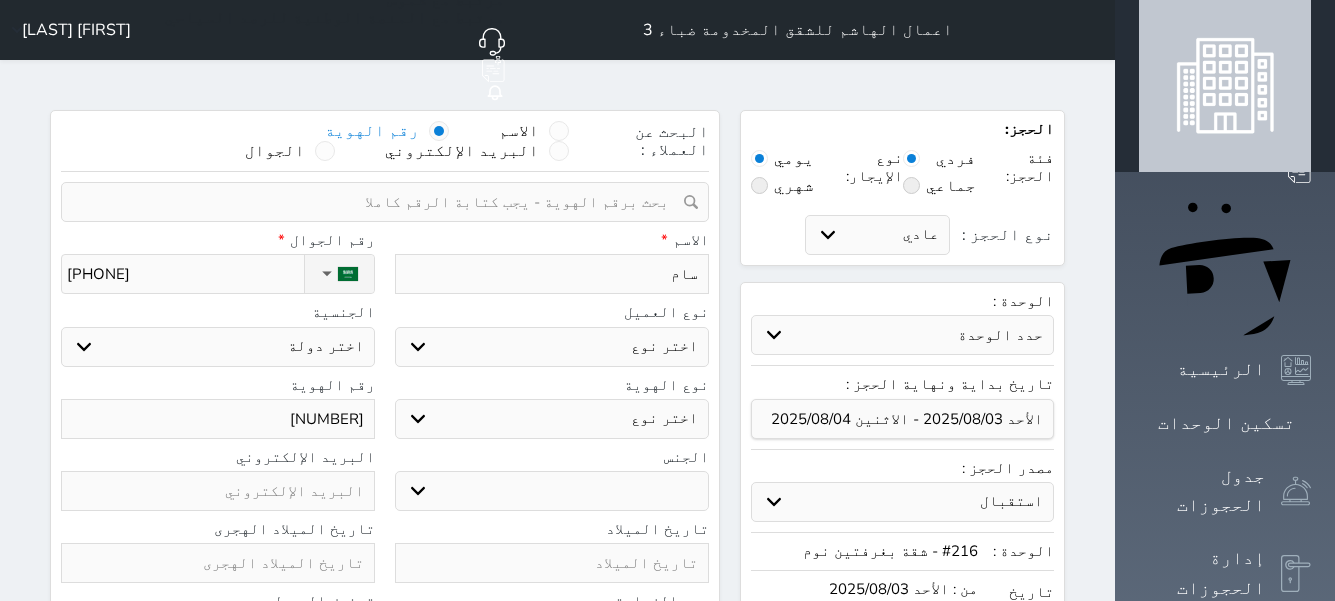 type on "سا" 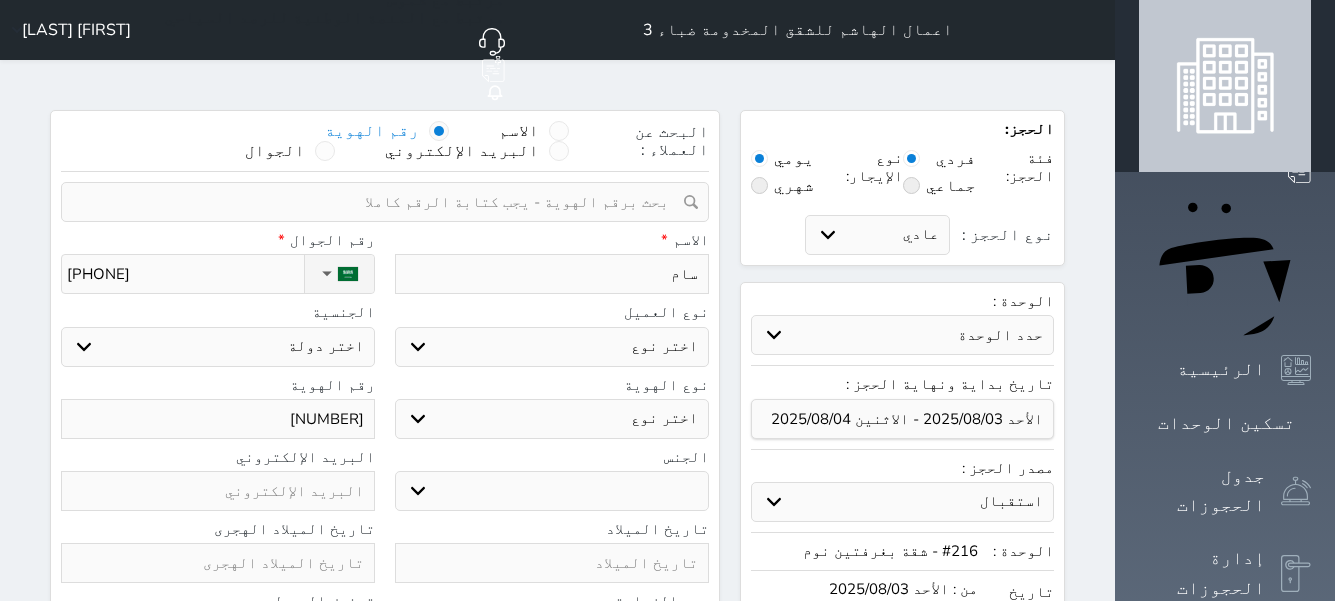 select 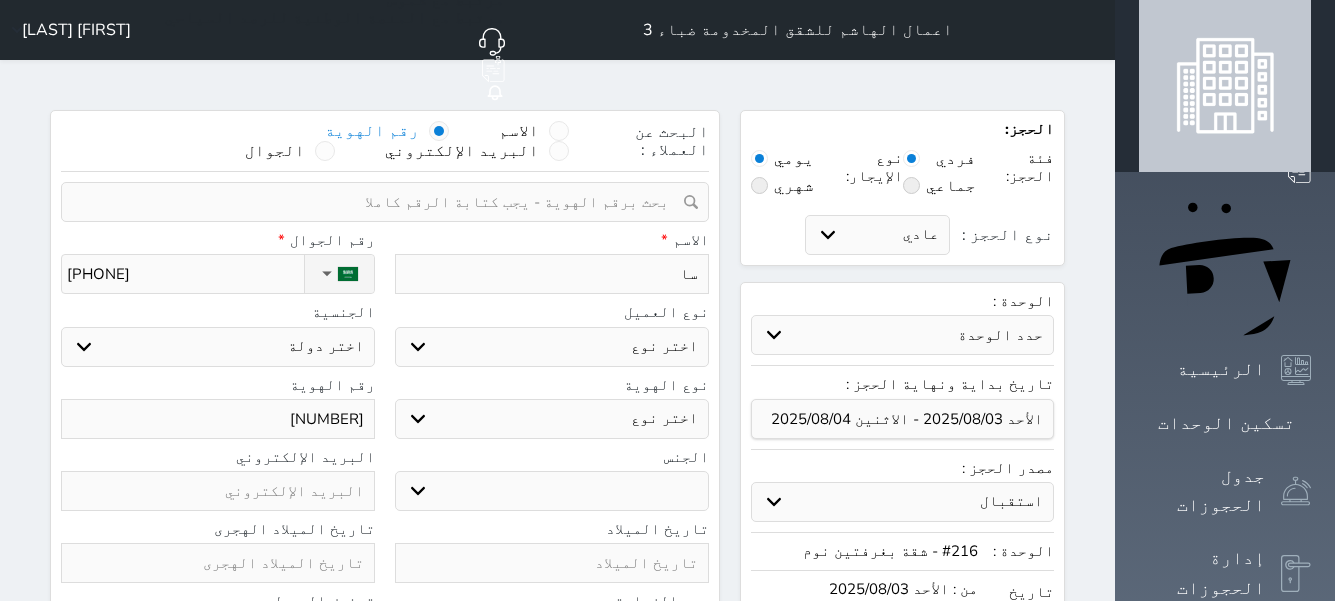 type on "سام" 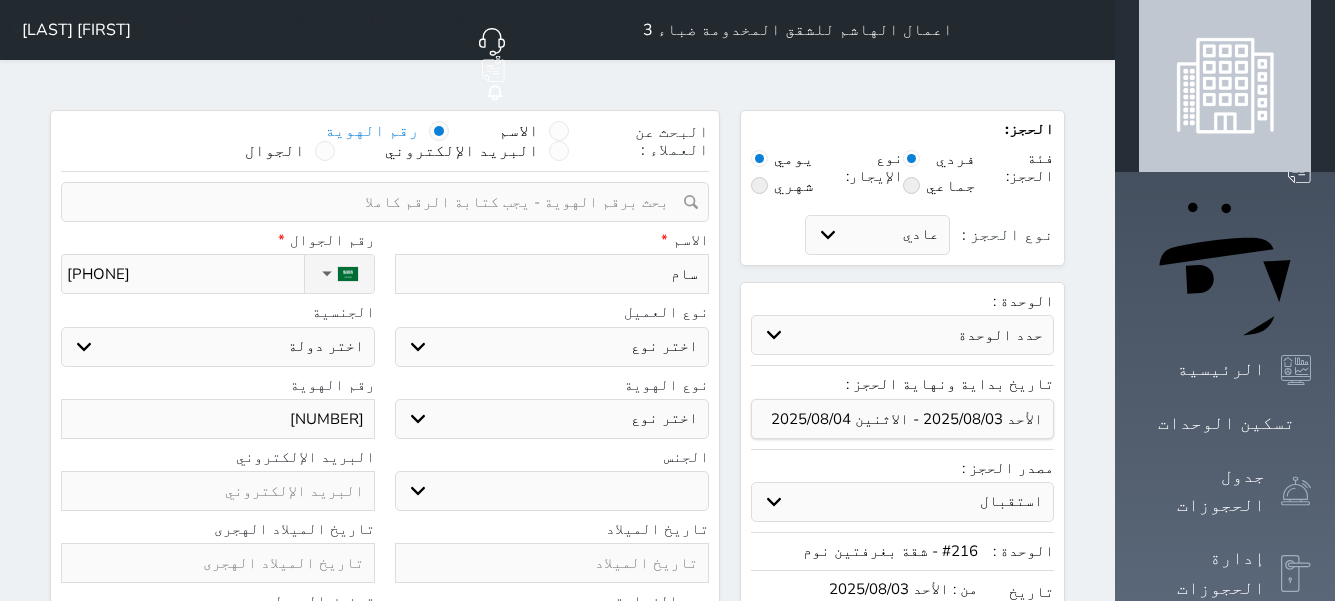 type on "سامي" 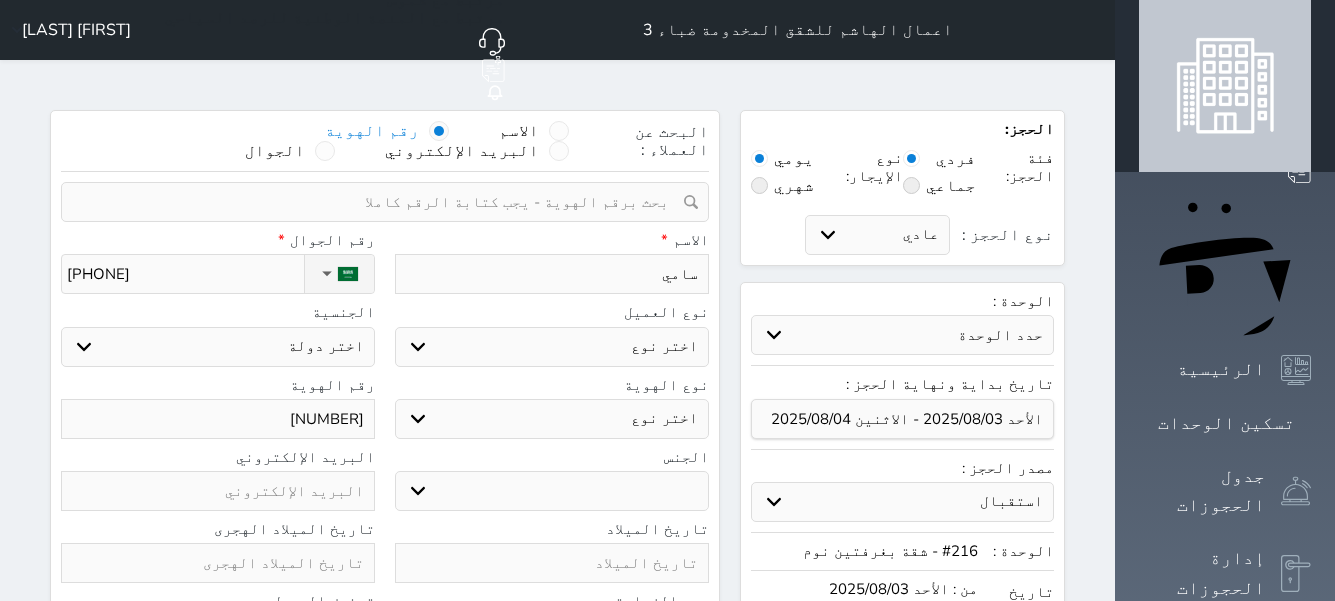 type on "سامي" 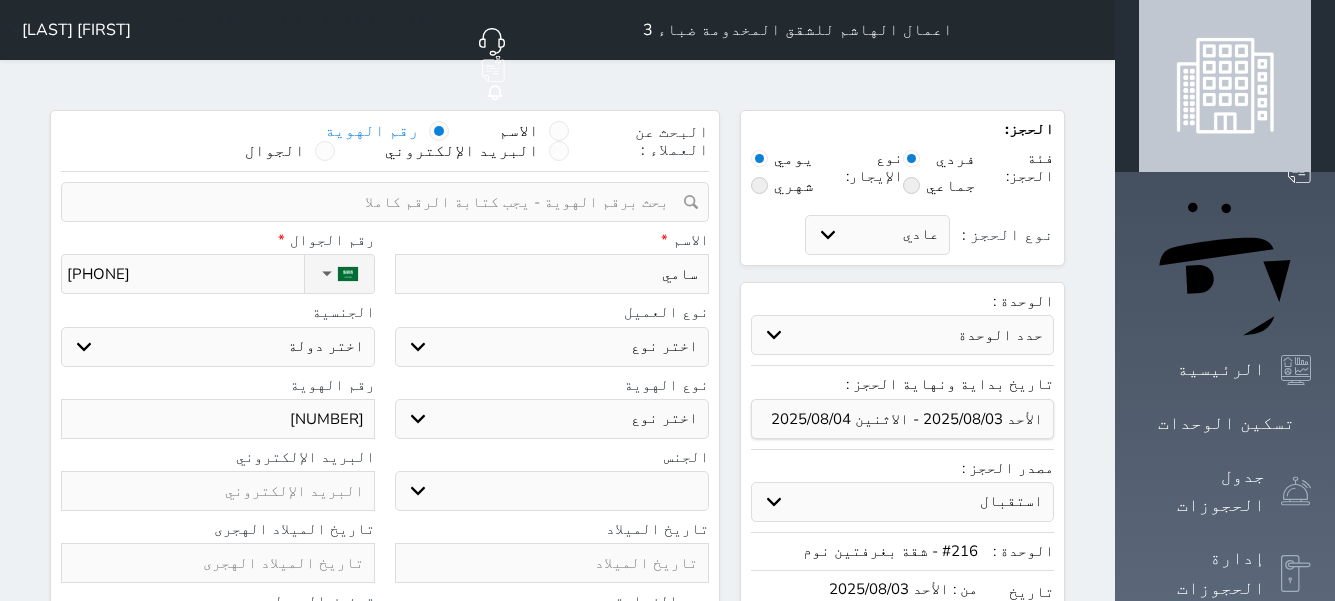 select 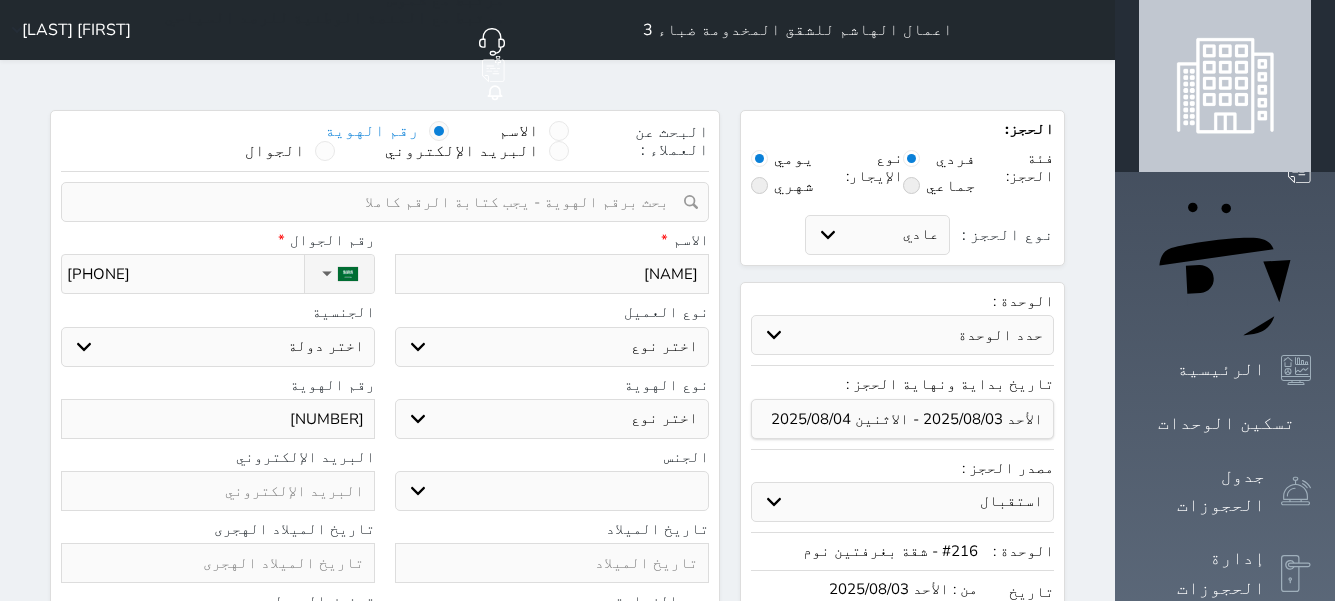 type on "[NAME]" 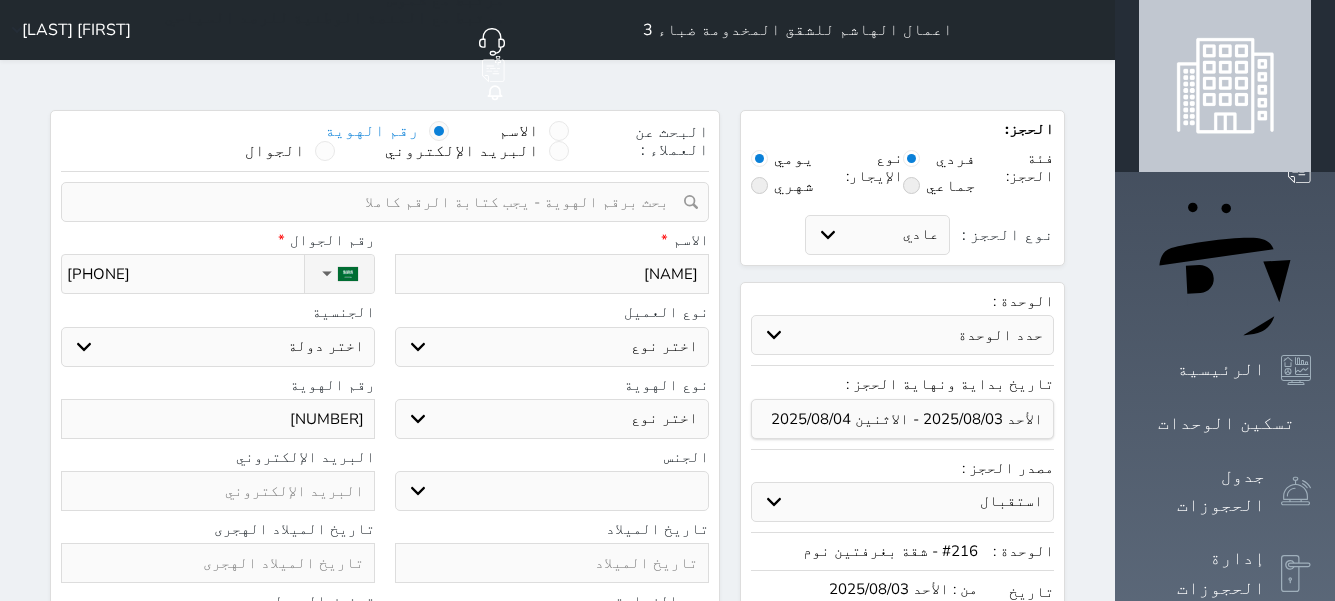 type on "[NAME]" 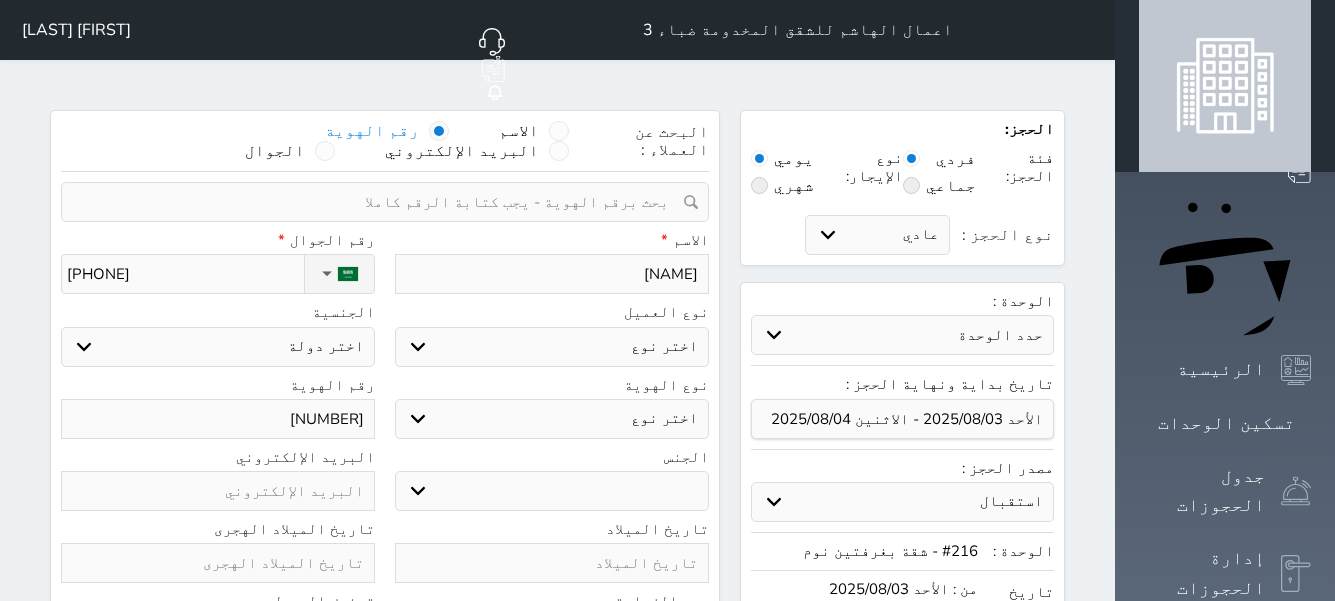 select 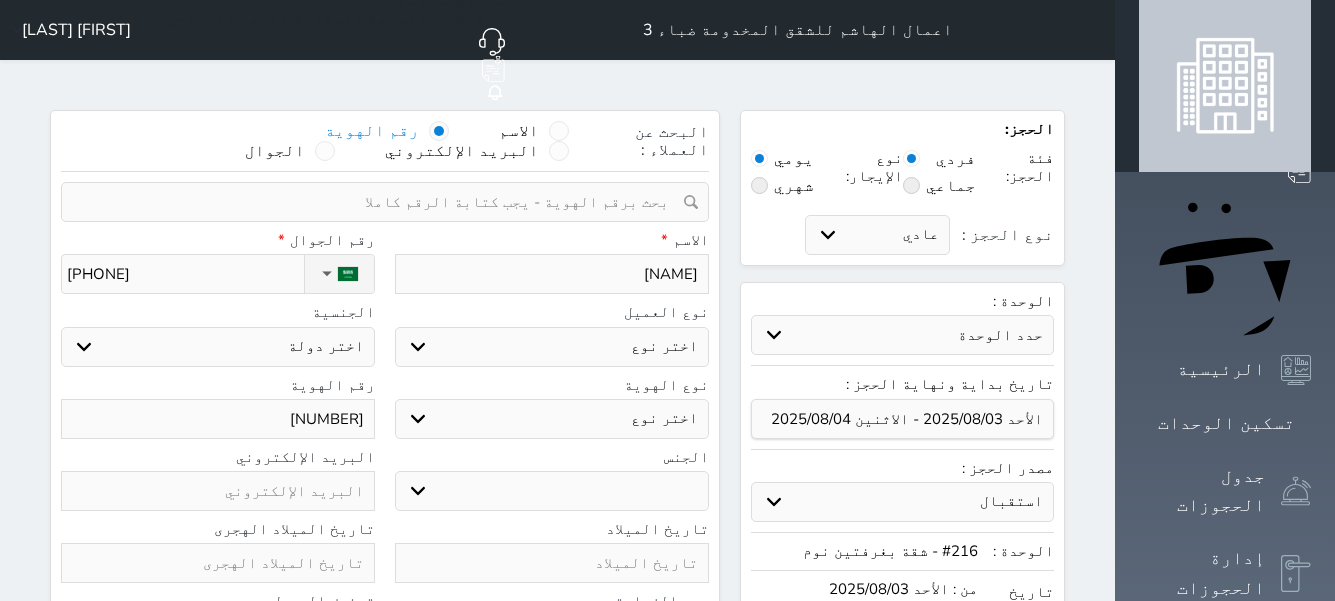 type on "[NAME]" 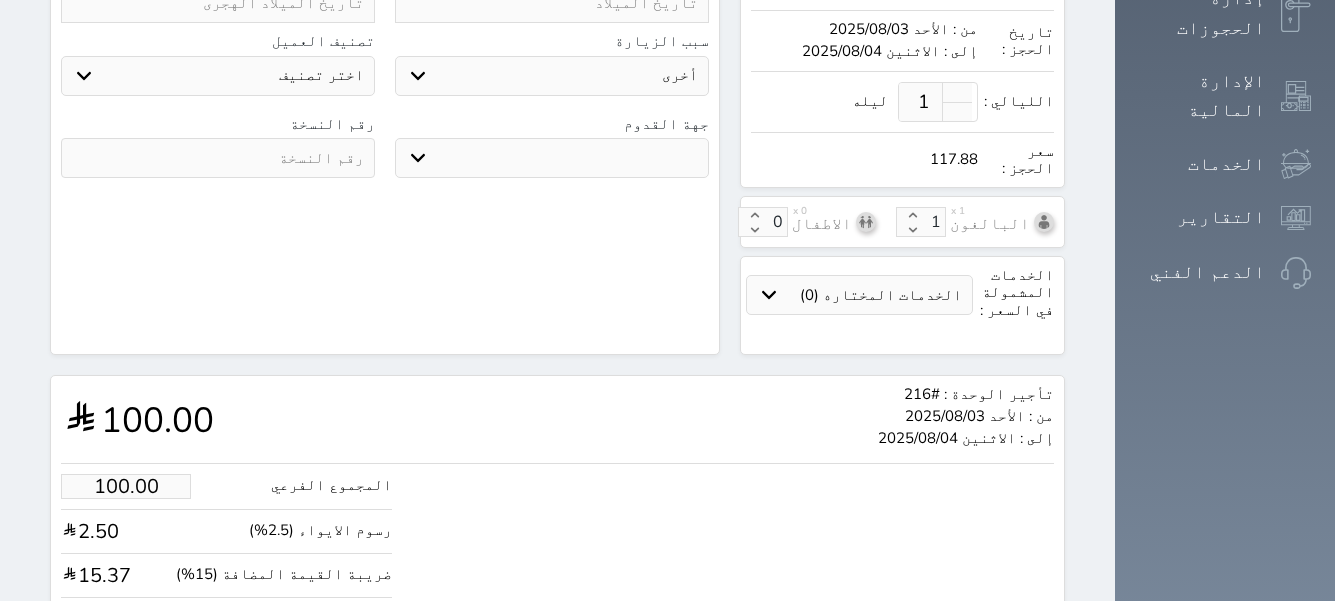 scroll, scrollTop: 626, scrollLeft: 0, axis: vertical 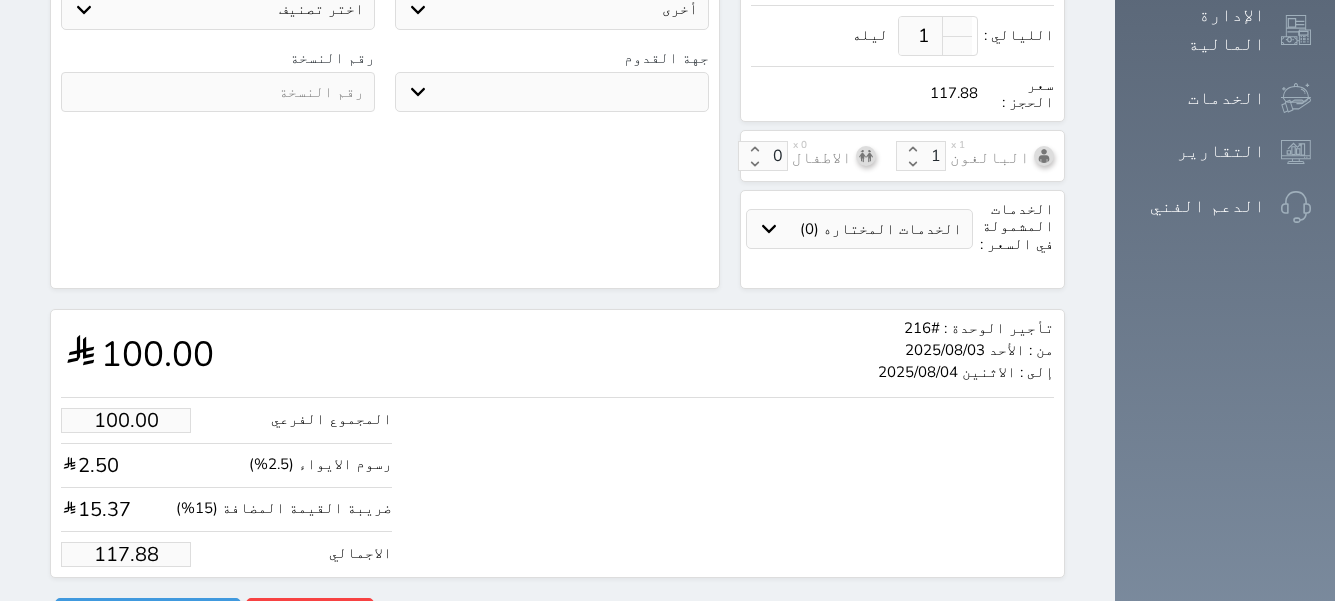 click on "117.88" at bounding box center (126, 554) 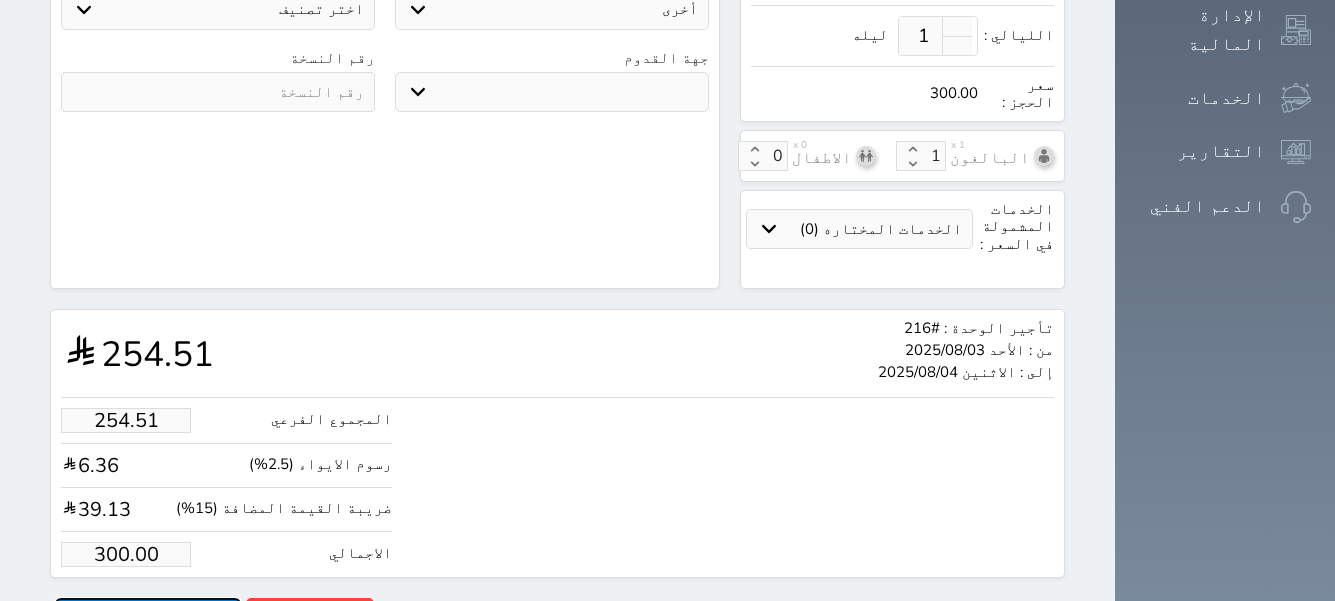 click on "حجز" at bounding box center (148, 615) 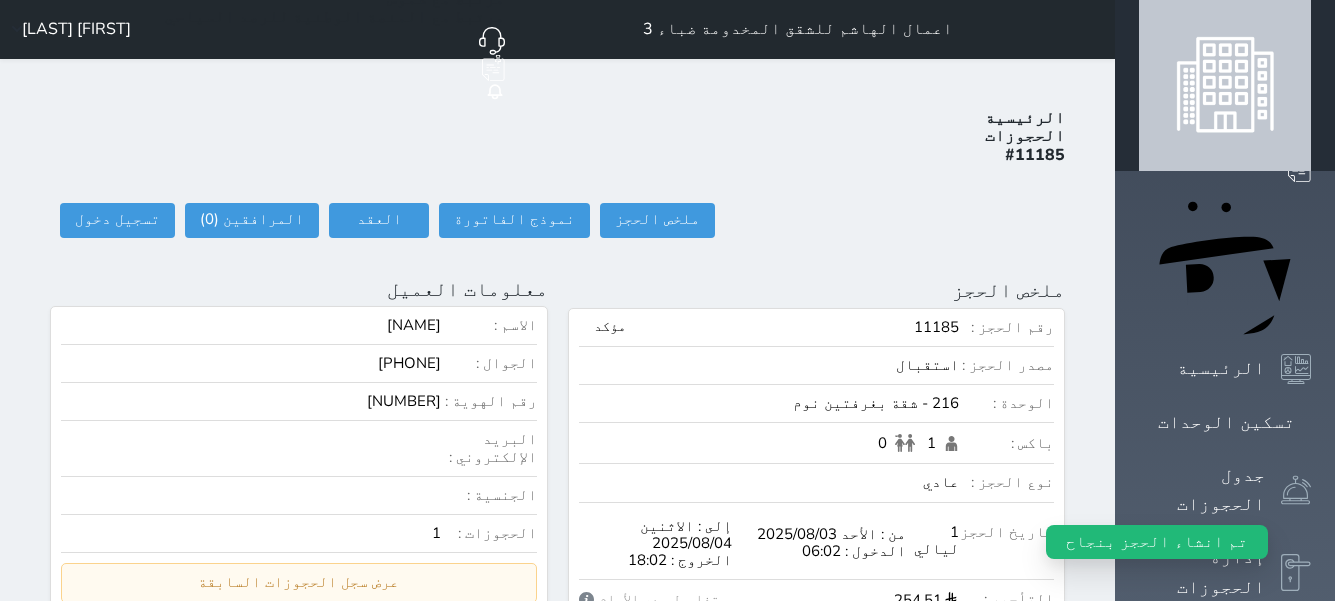 scroll, scrollTop: 0, scrollLeft: 0, axis: both 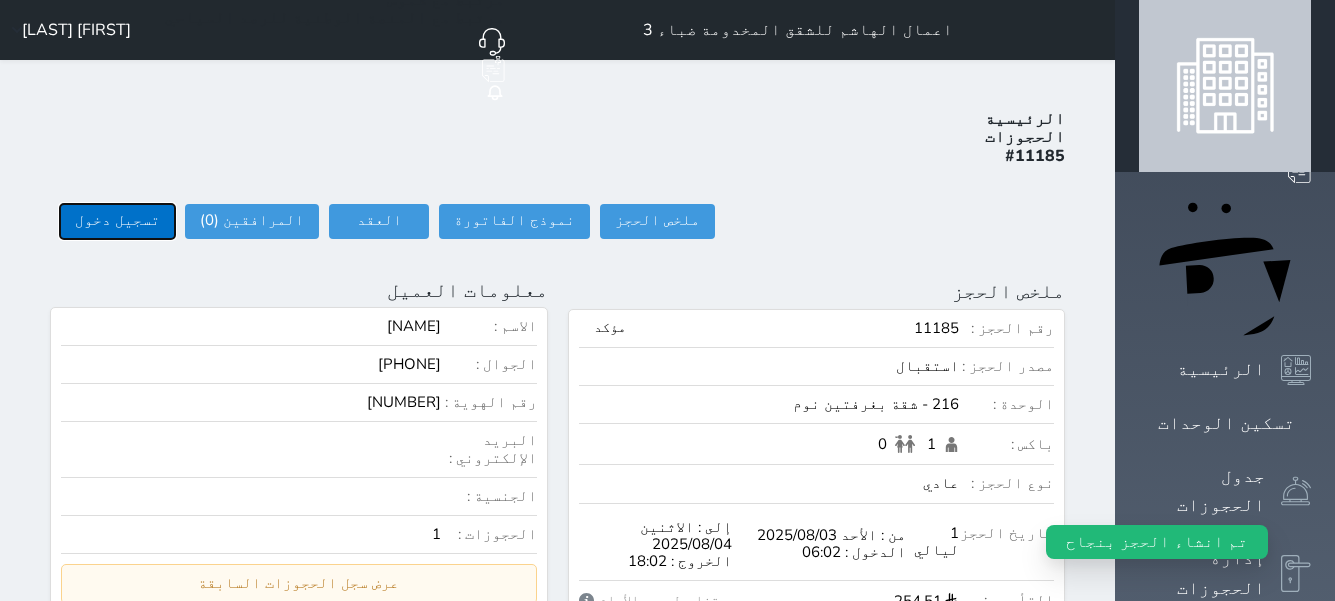 click on "تسجيل دخول" at bounding box center (117, 221) 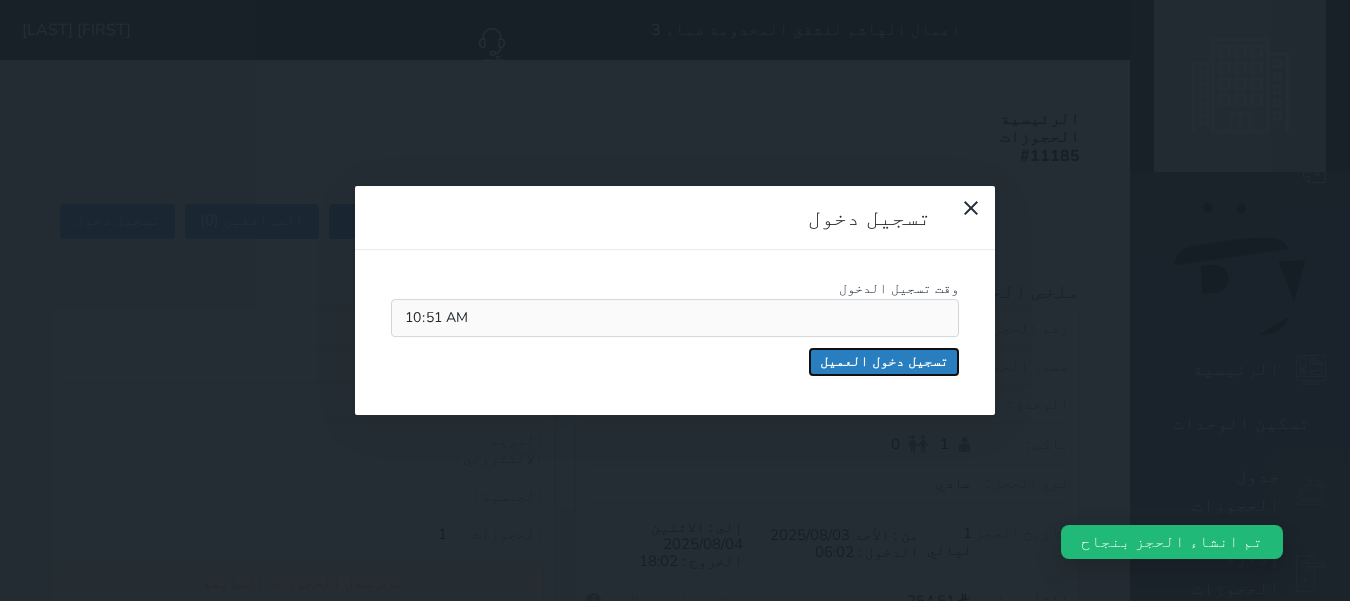 click on "تسجيل دخول العميل" at bounding box center [884, 362] 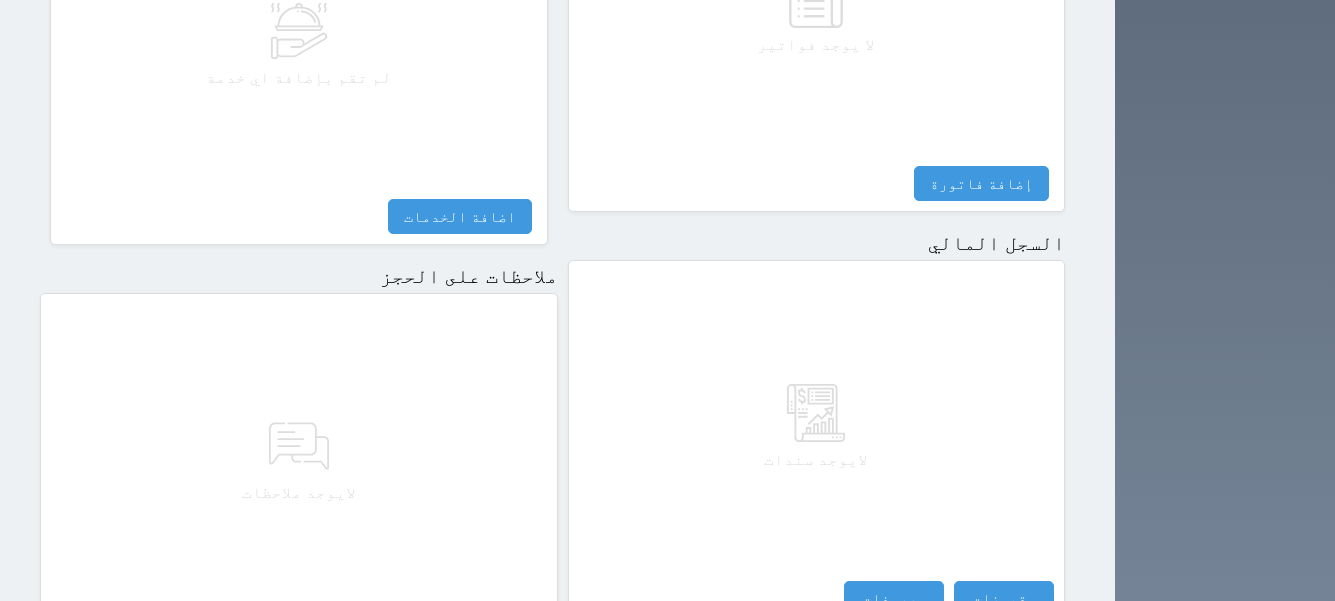 scroll, scrollTop: 1179, scrollLeft: 0, axis: vertical 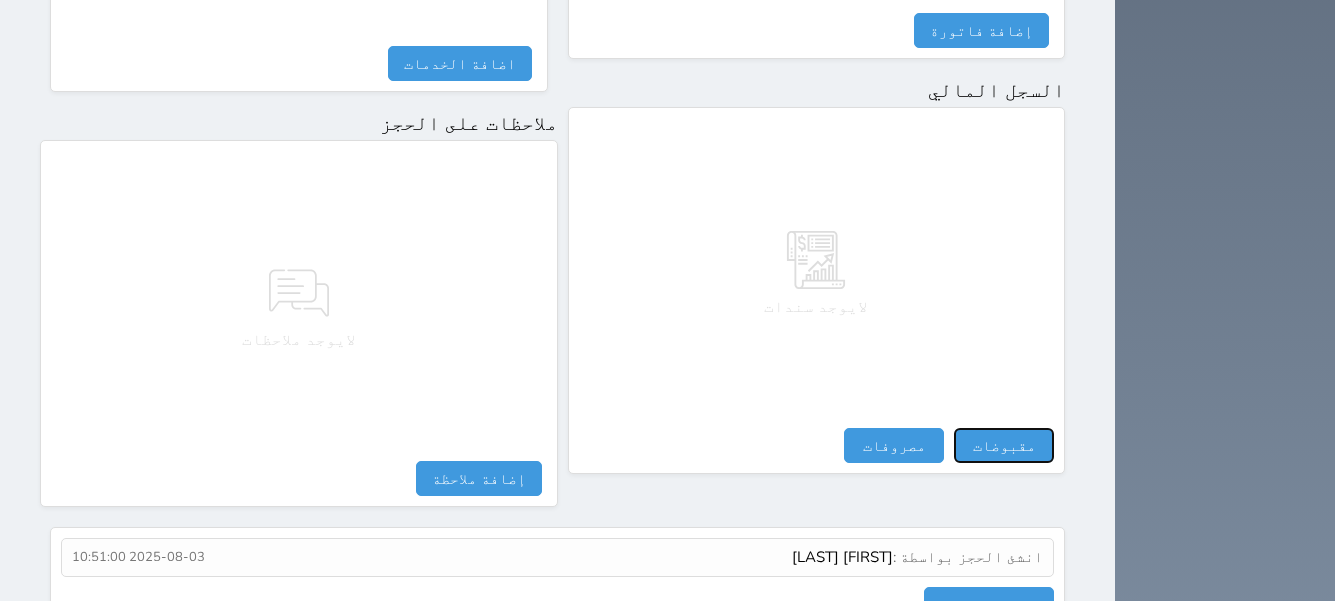 click on "مقبوضات" at bounding box center [1004, 445] 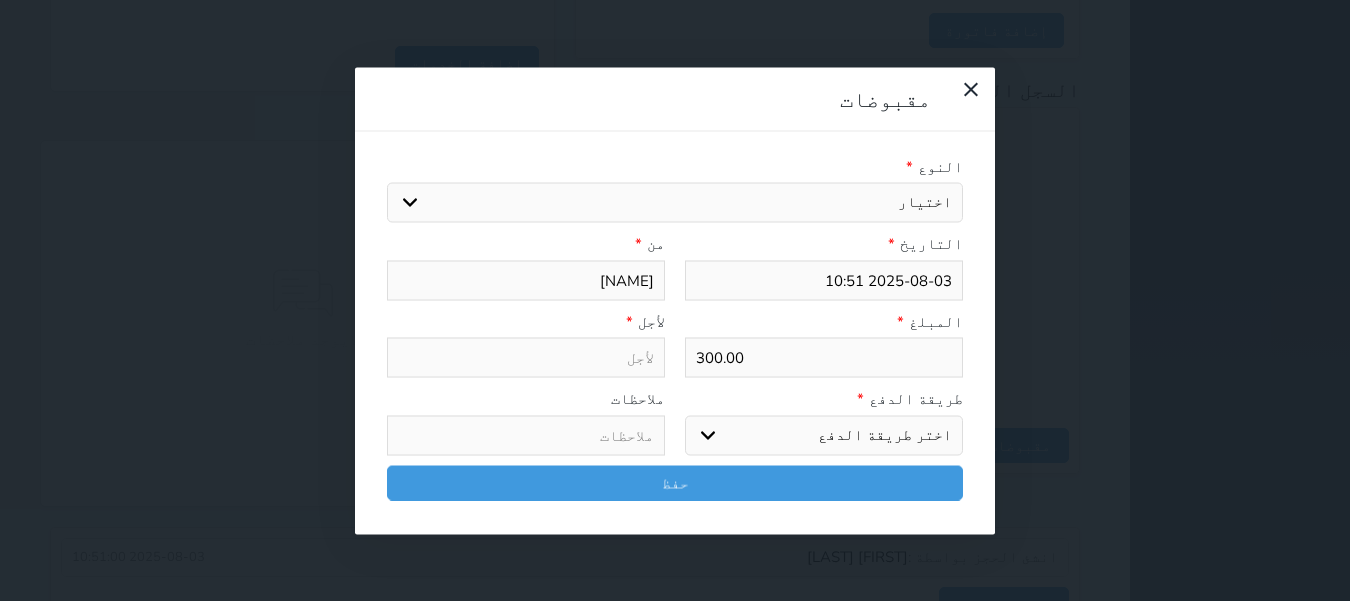 click on "اختيار   مقبوضات عامة قيمة إيجار فواتير تامين عربون لا ينطبق آخر مغسلة واي فاي - الإنترنت مواقف السيارات طعام الأغذية والمشروبات مشروبات المشروبات الباردة المشروبات الساخنة الإفطار غداء عشاء مخبز و كعك حمام سباحة الصالة الرياضية سبا و خدمات الجمال اختيار وإسقاط (خدمات النقل) ميني بار كابل - تلفزيون سرير إضافي تصفيف الشعر التسوق خدمات الجولات السياحية المنظمة خدمات الدليل السياحي" at bounding box center [675, 203] 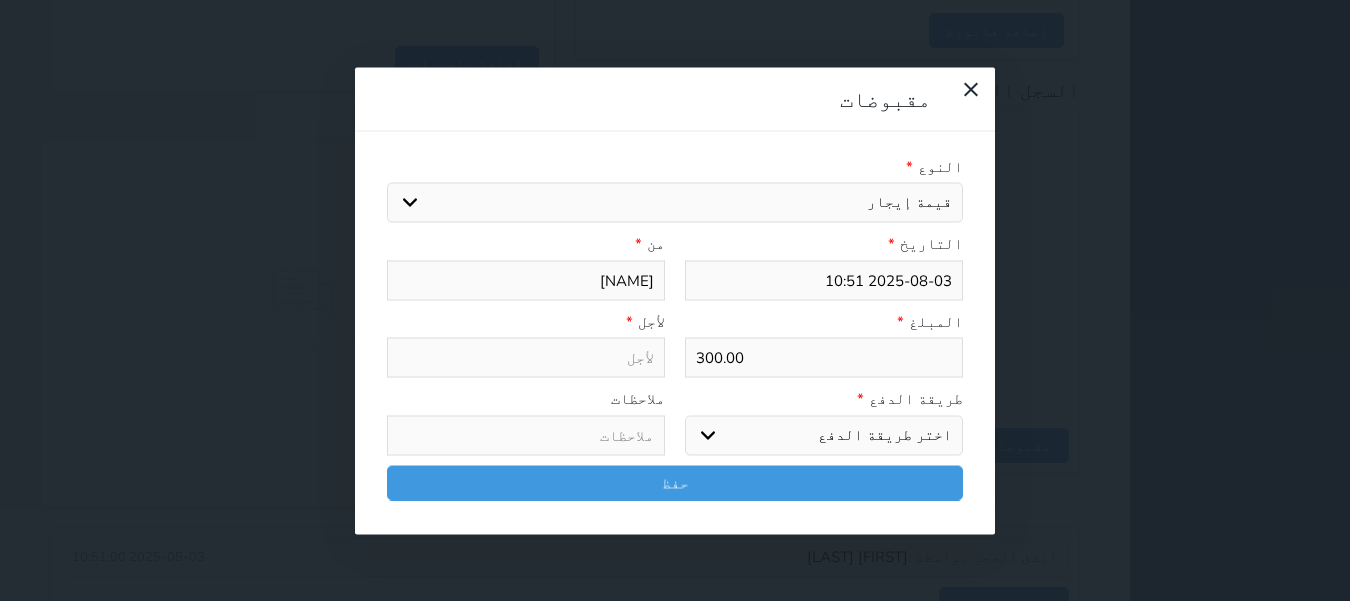 click on "اختيار   مقبوضات عامة قيمة إيجار فواتير تامين عربون لا ينطبق آخر مغسلة واي فاي - الإنترنت مواقف السيارات طعام الأغذية والمشروبات مشروبات المشروبات الباردة المشروبات الساخنة الإفطار غداء عشاء مخبز و كعك حمام سباحة الصالة الرياضية سبا و خدمات الجمال اختيار وإسقاط (خدمات النقل) ميني بار كابل - تلفزيون سرير إضافي تصفيف الشعر التسوق خدمات الجولات السياحية المنظمة خدمات الدليل السياحي" at bounding box center (675, 203) 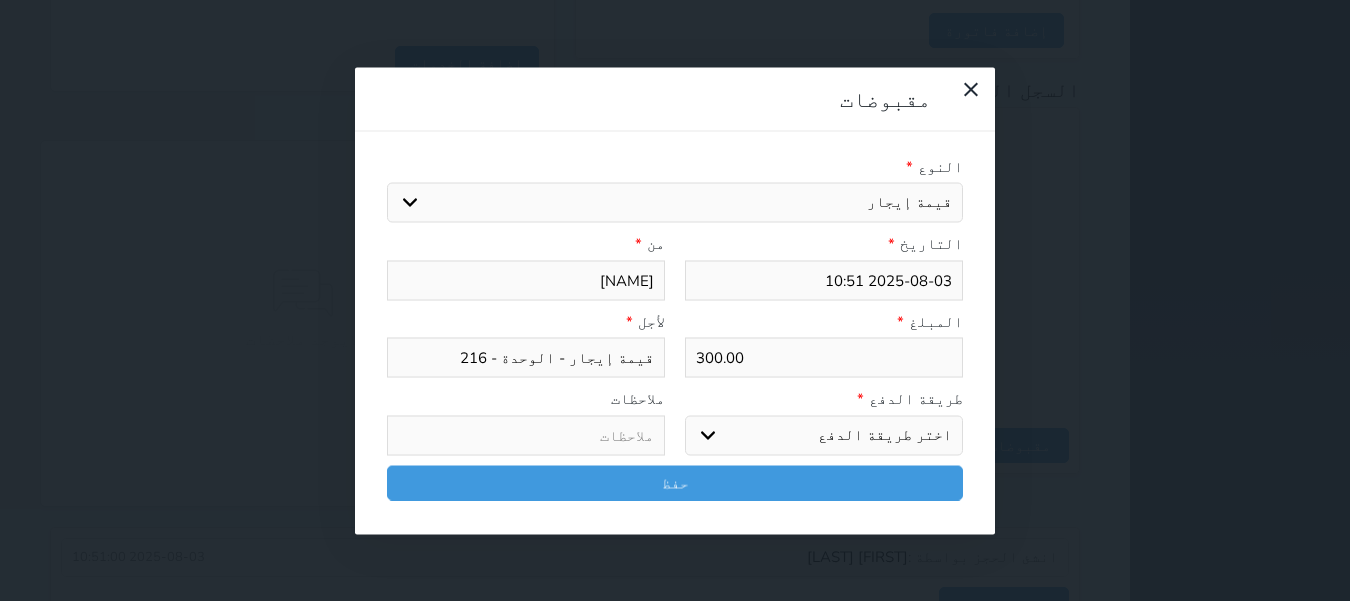 click on "اختر طريقة الدفع   دفع نقدى   تحويل بنكى   مدى   بطاقة ائتمان   آجل" at bounding box center (824, 435) 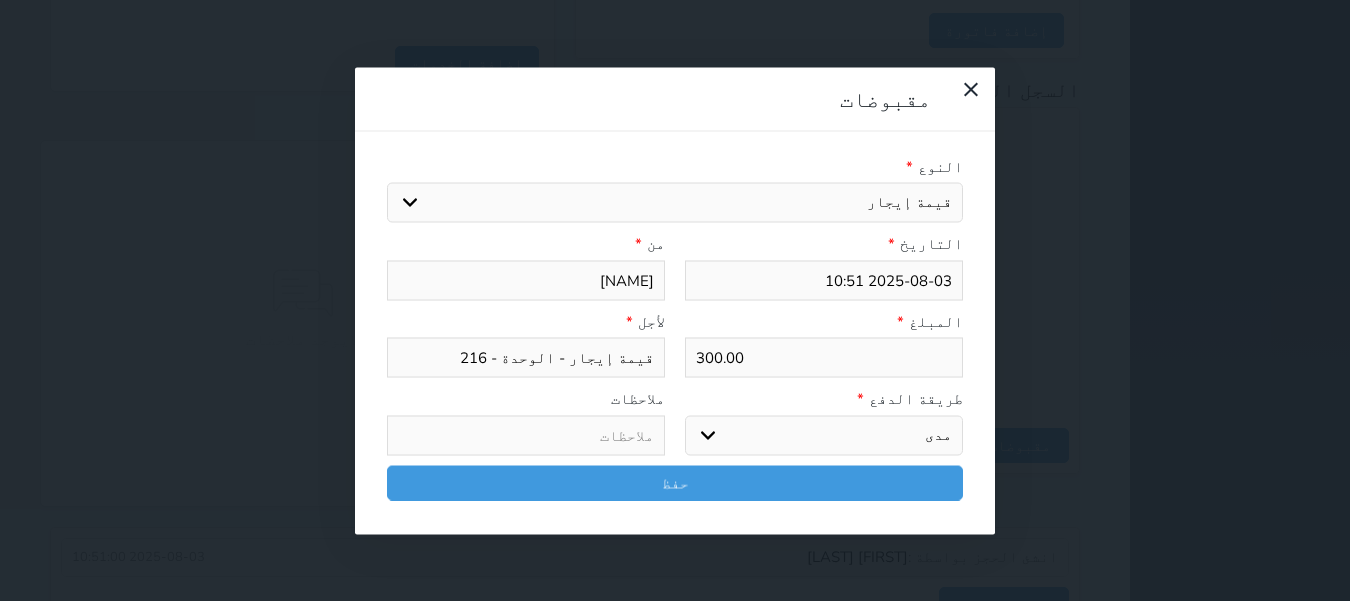 click on "اختر طريقة الدفع   دفع نقدى   تحويل بنكى   مدى   بطاقة ائتمان   آجل" at bounding box center [824, 435] 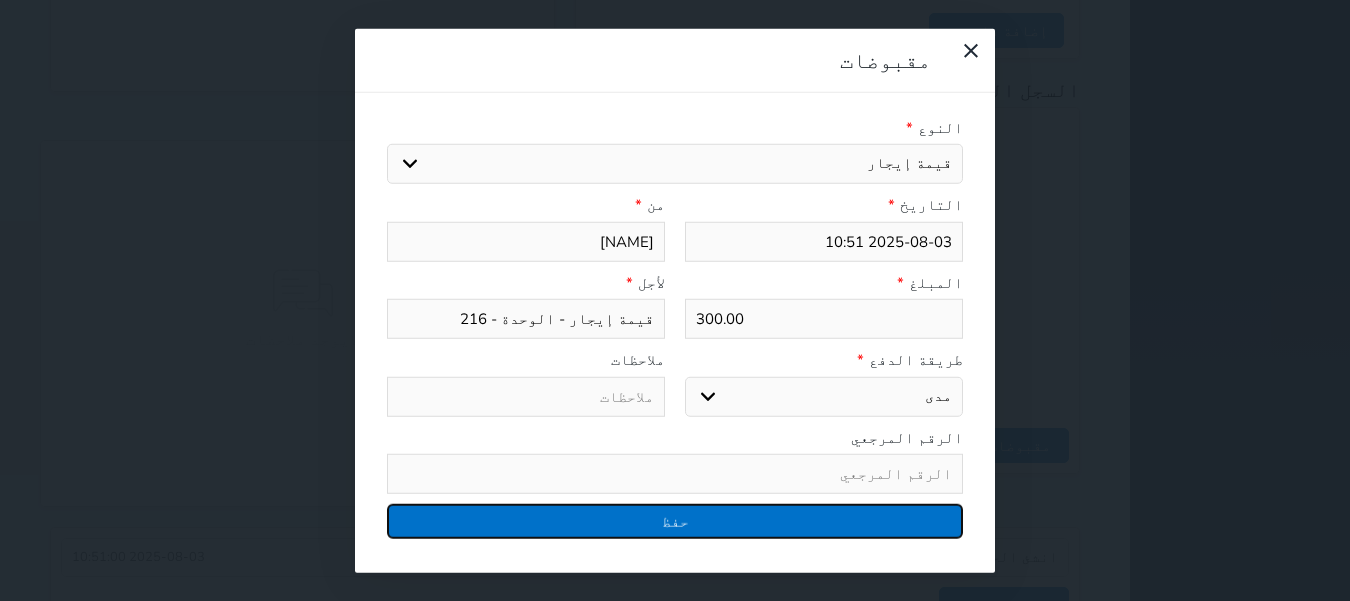 click on "حفظ" at bounding box center (675, 521) 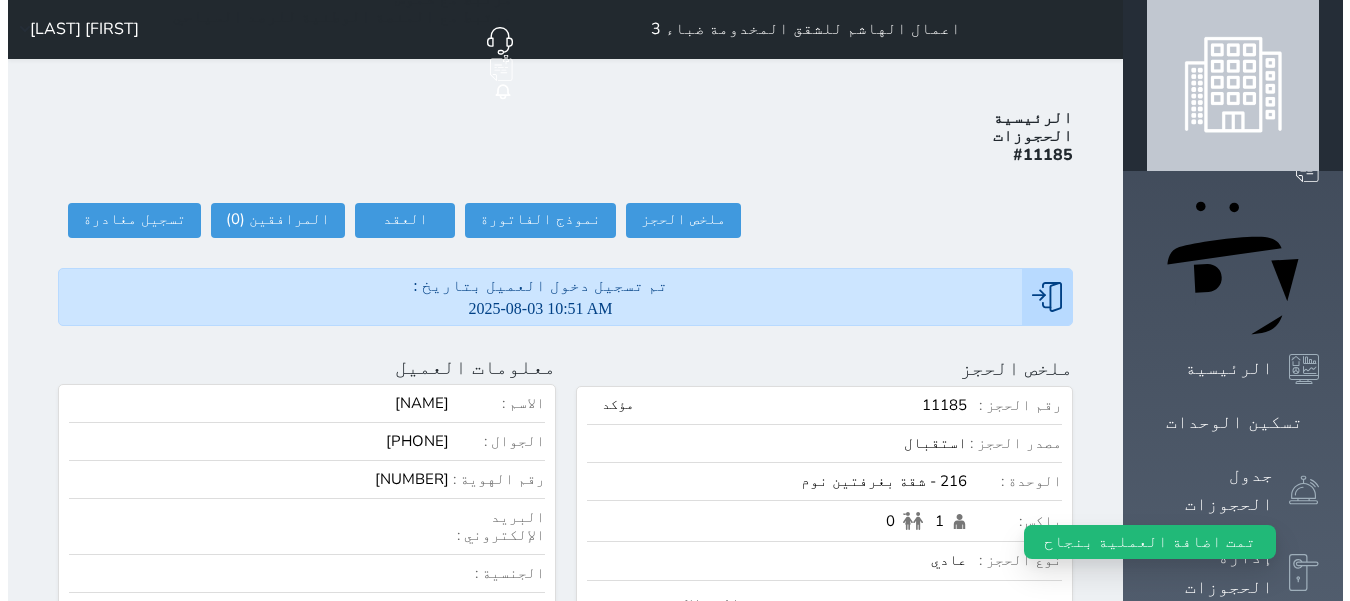 scroll, scrollTop: 0, scrollLeft: 0, axis: both 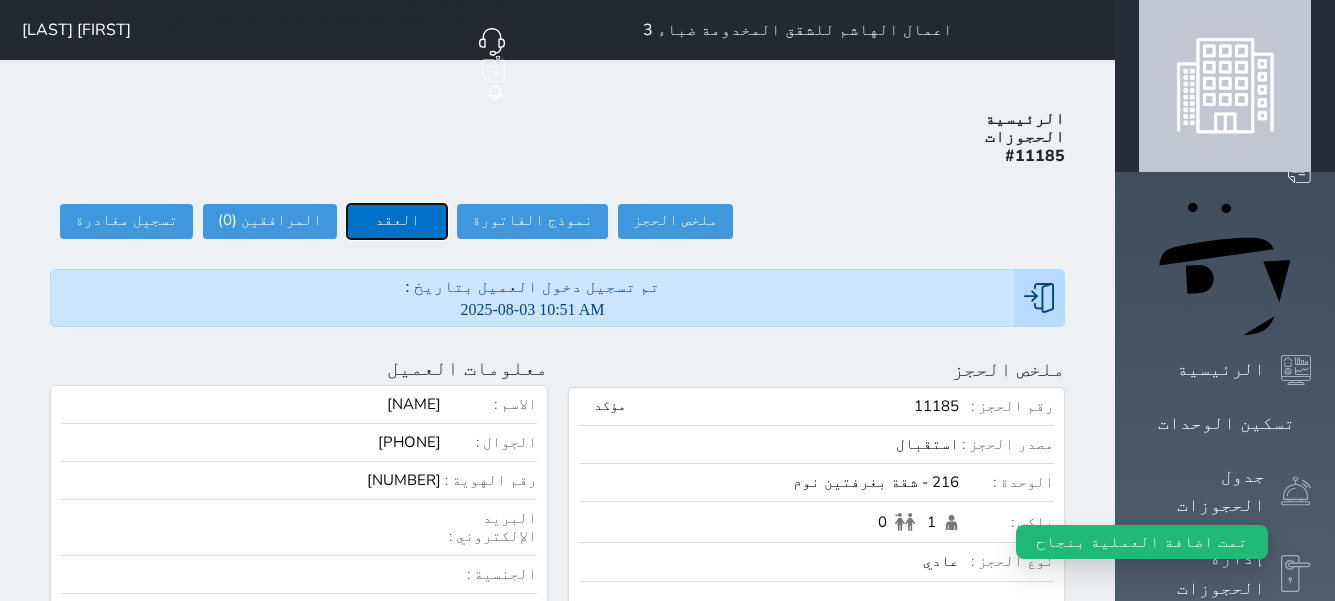 click on "العقد" at bounding box center [397, 221] 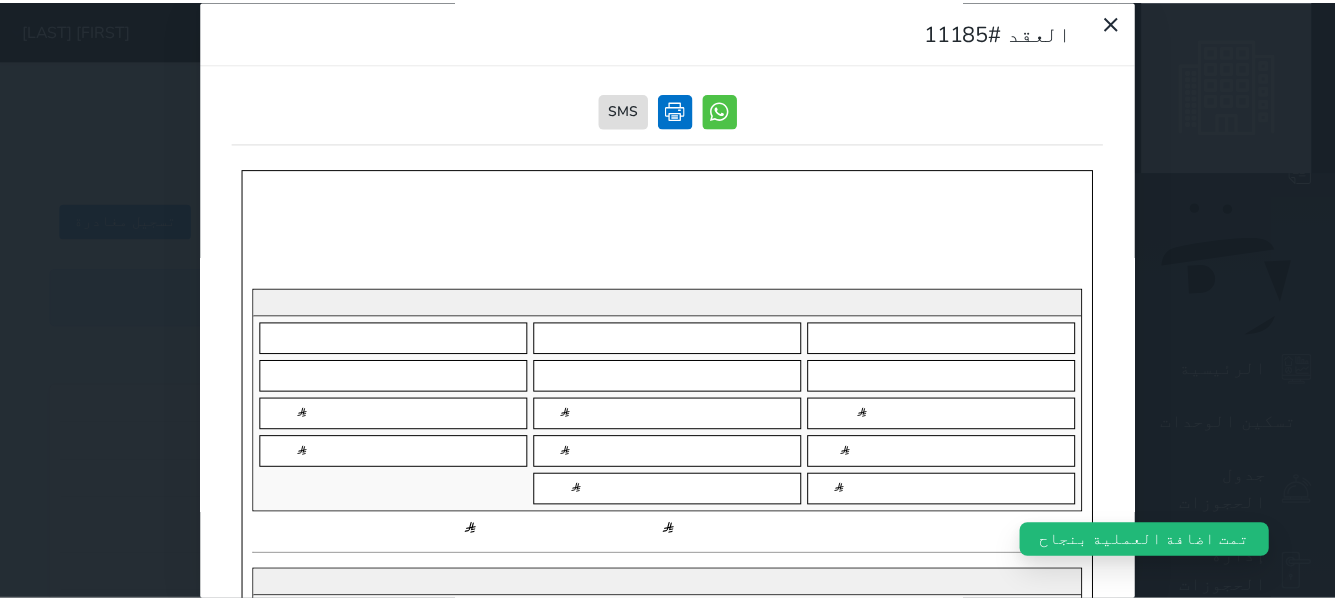 scroll, scrollTop: 0, scrollLeft: 0, axis: both 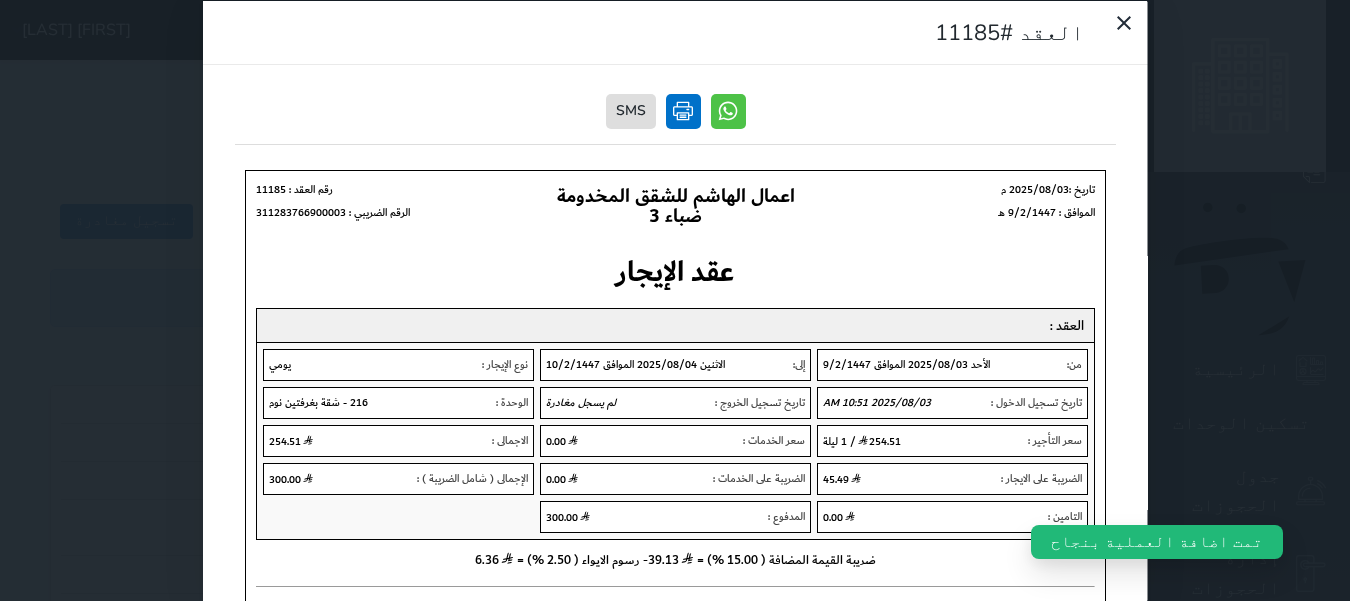 click at bounding box center [682, 110] 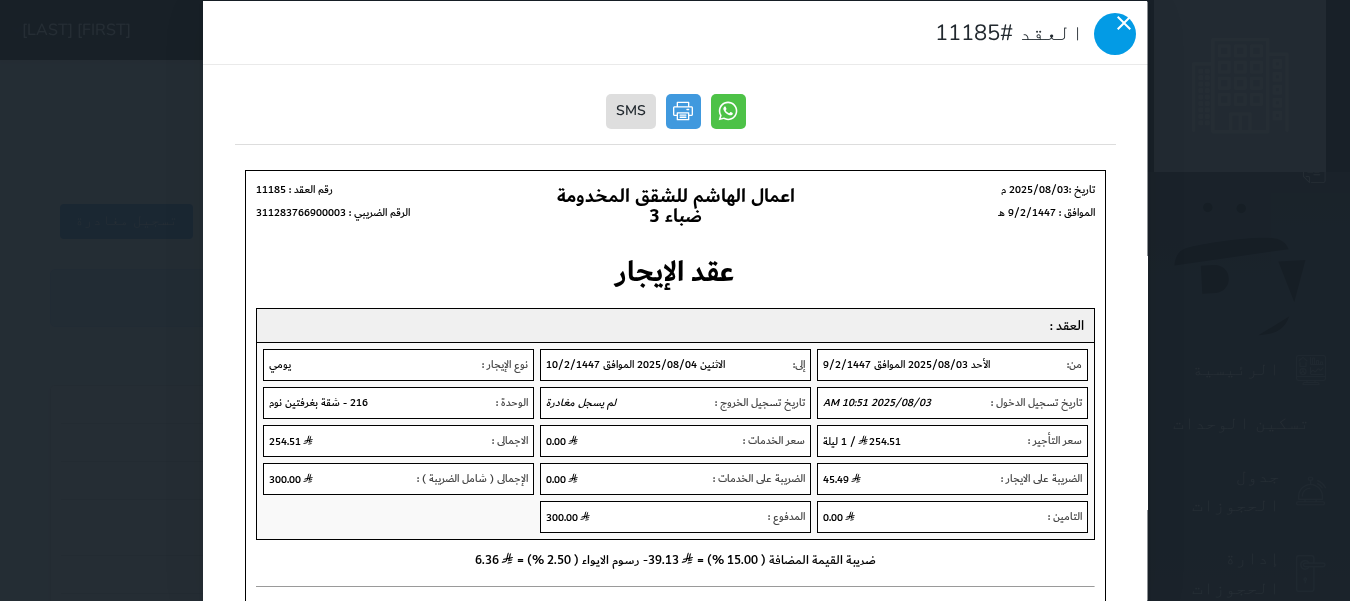 click 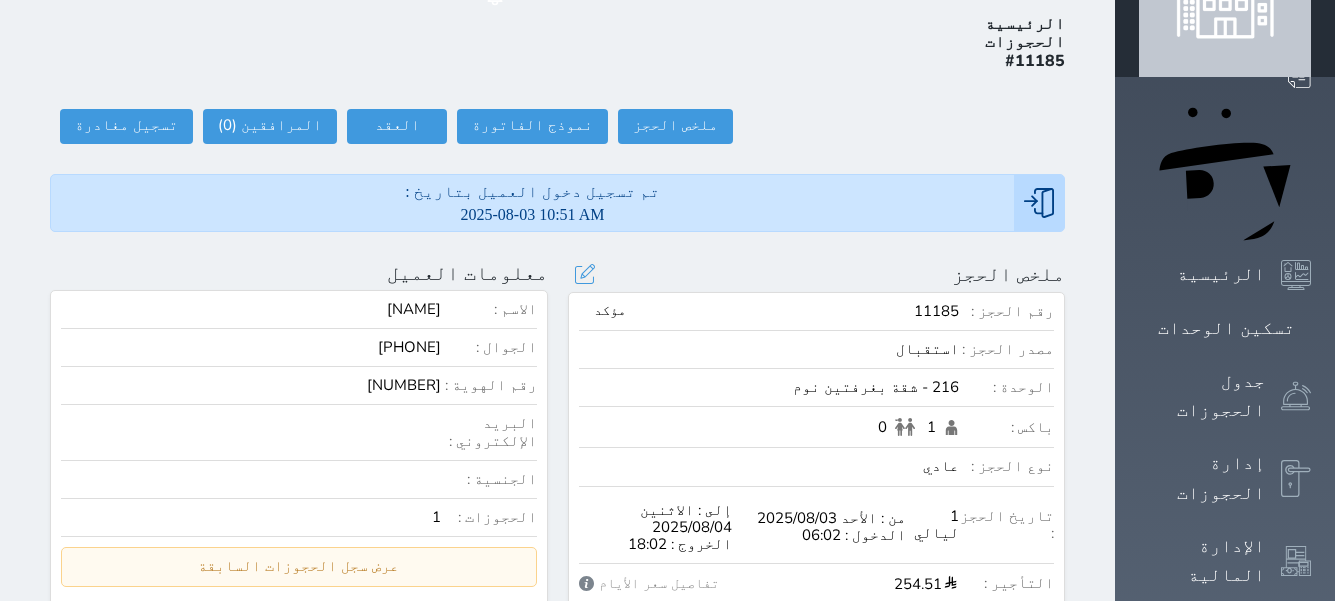scroll, scrollTop: 0, scrollLeft: 0, axis: both 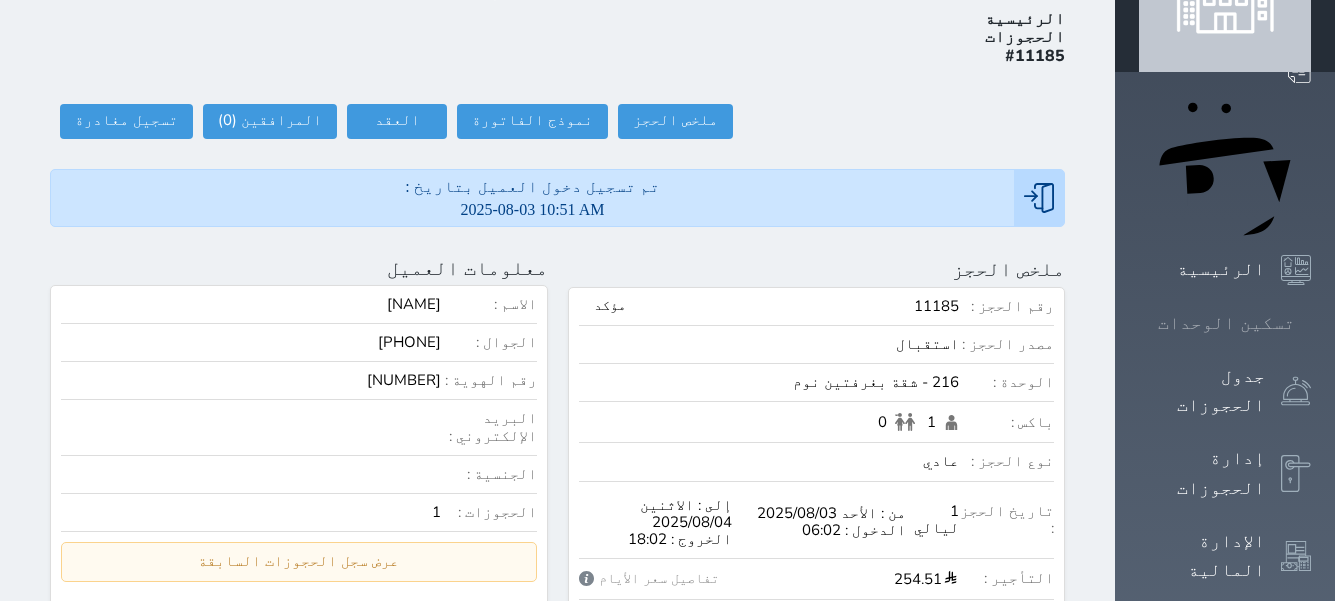 click on "تسكين الوحدات" at bounding box center (1226, 323) 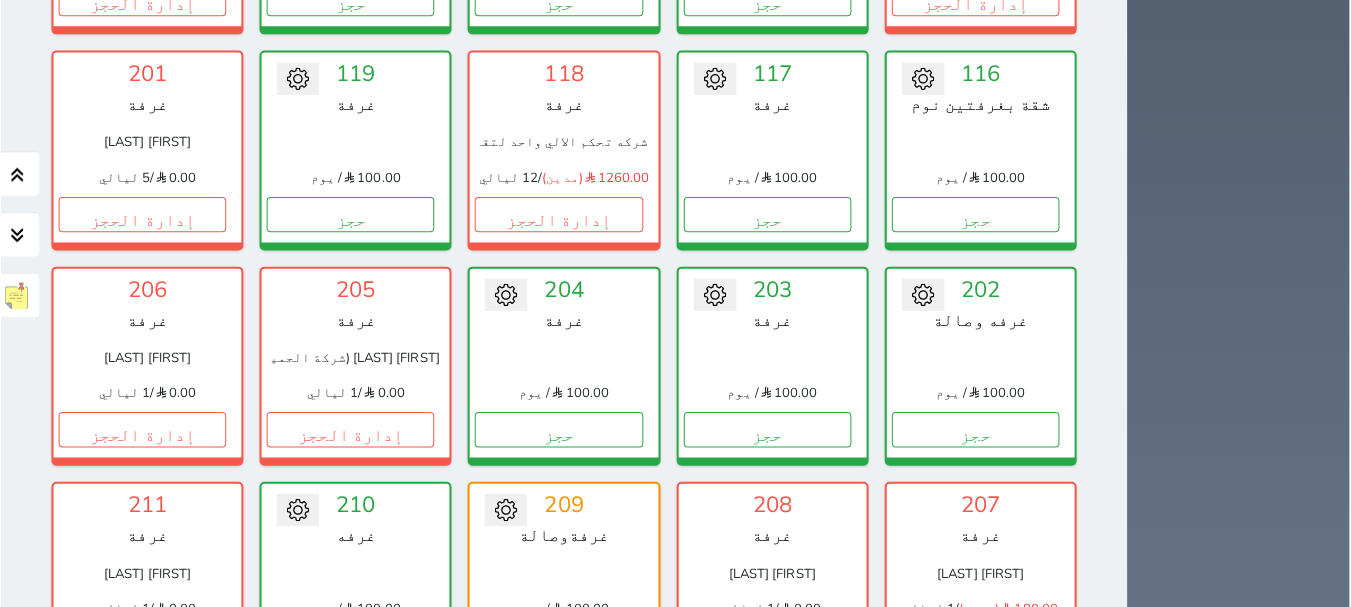 scroll, scrollTop: 878, scrollLeft: 0, axis: vertical 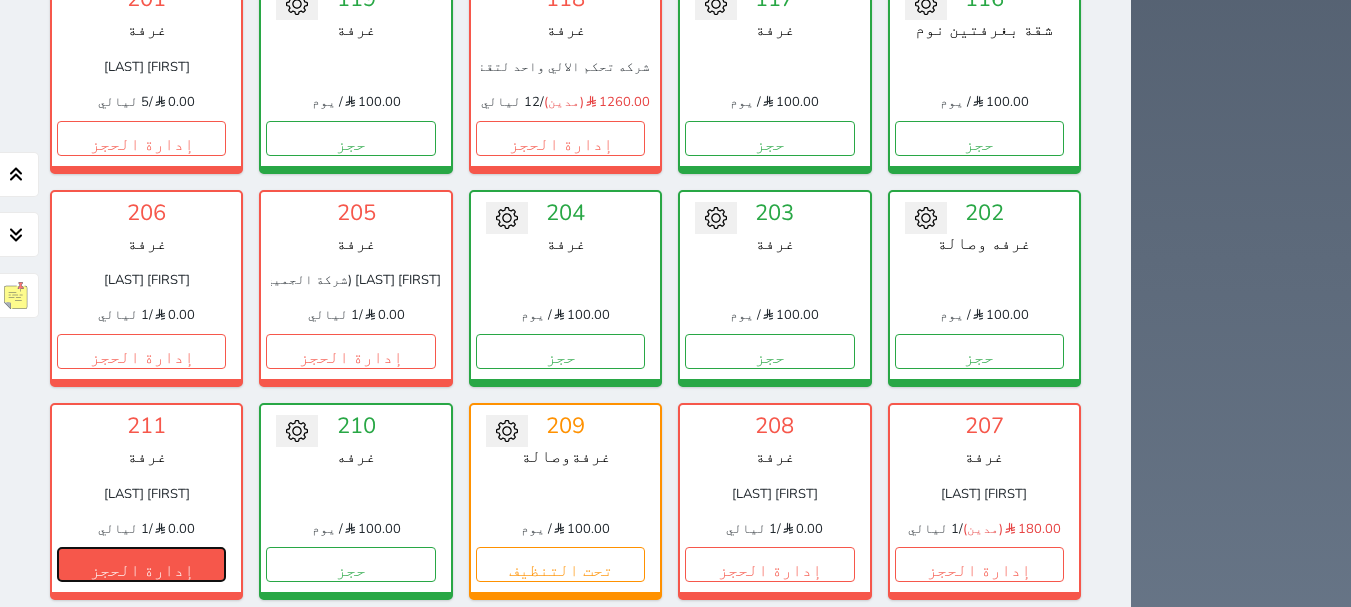 click on "إدارة الحجز" at bounding box center (141, 564) 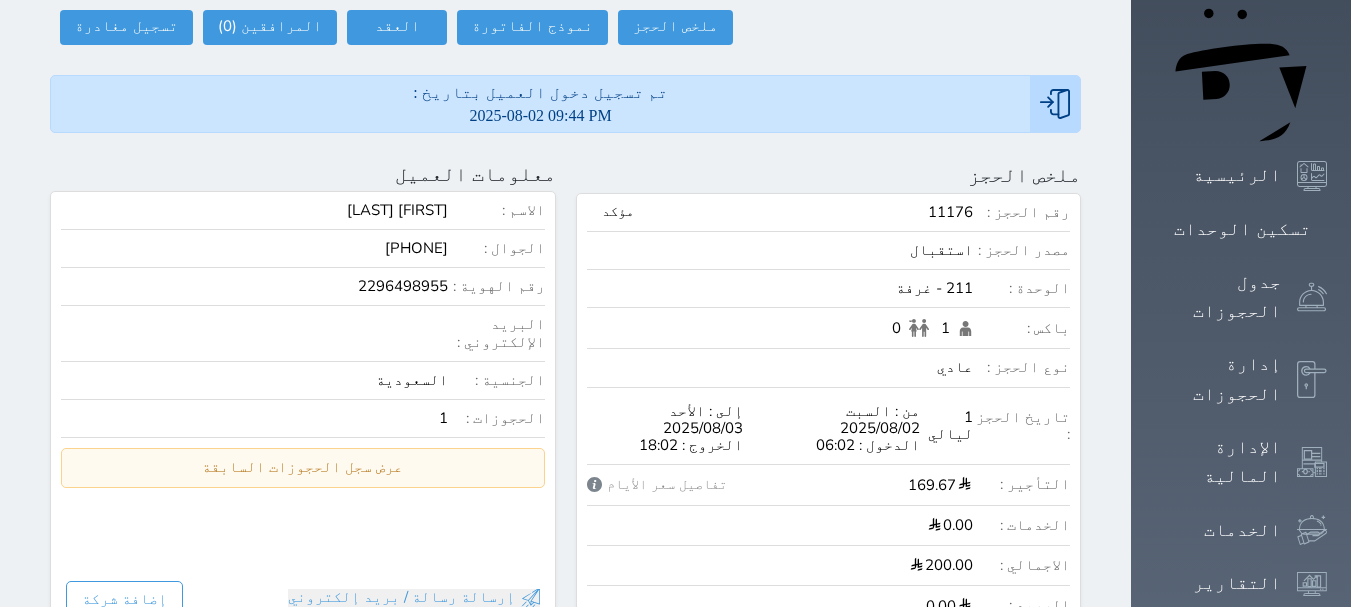 scroll, scrollTop: 0, scrollLeft: 0, axis: both 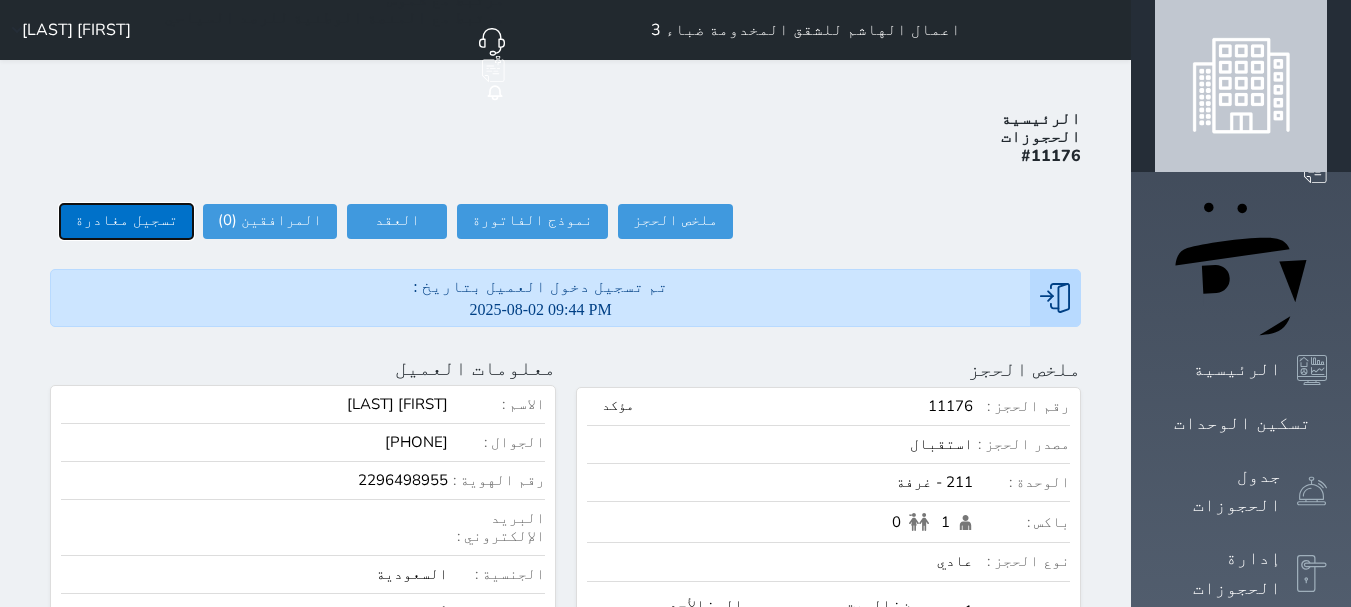 click on "تسجيل مغادرة" at bounding box center [126, 221] 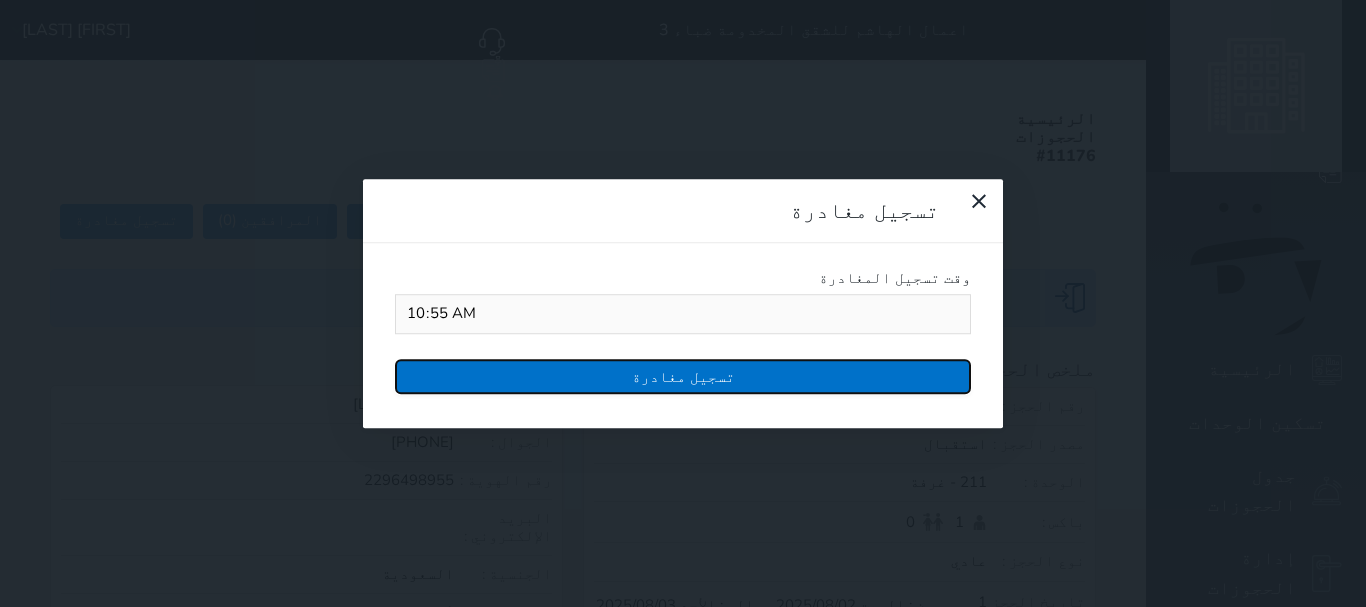 click on "تسجيل مغادرة" at bounding box center (683, 376) 